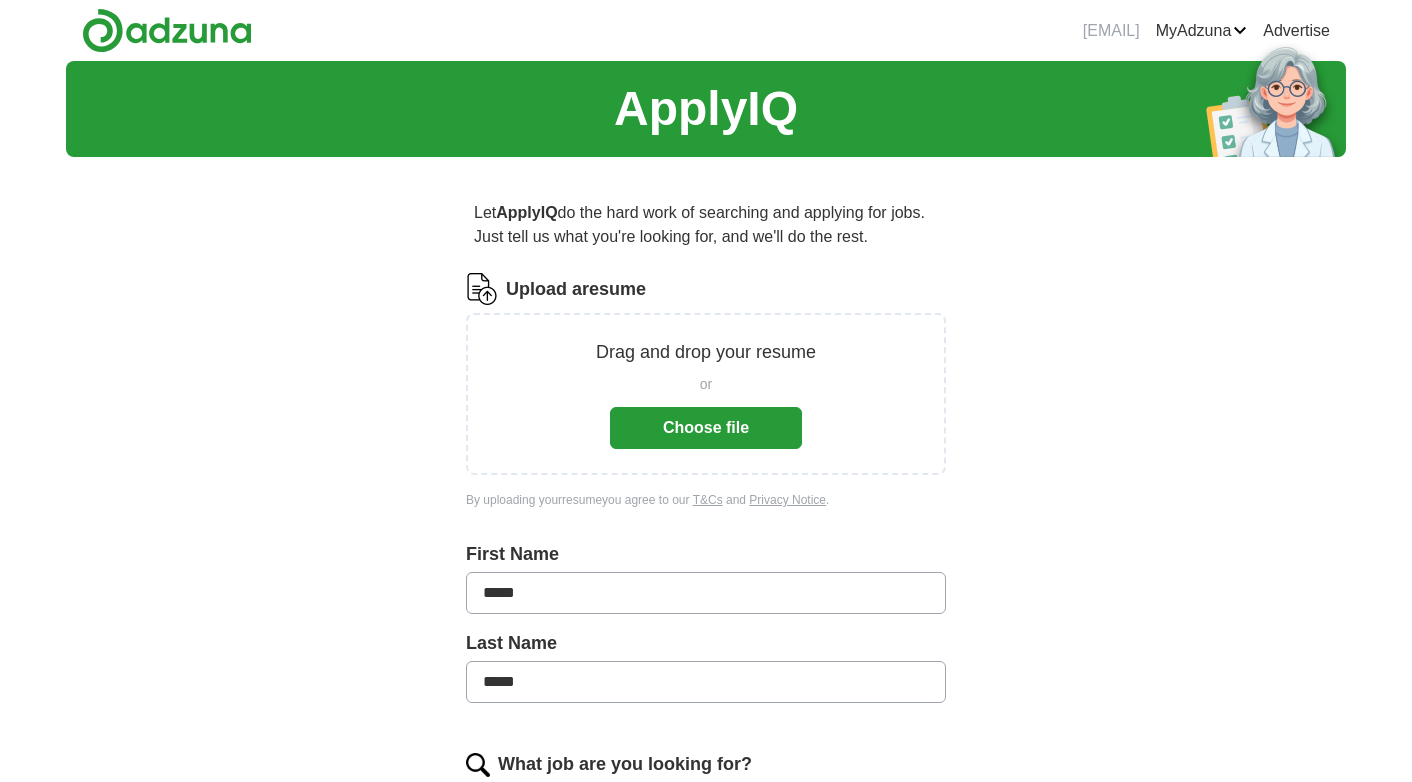 scroll, scrollTop: 0, scrollLeft: 0, axis: both 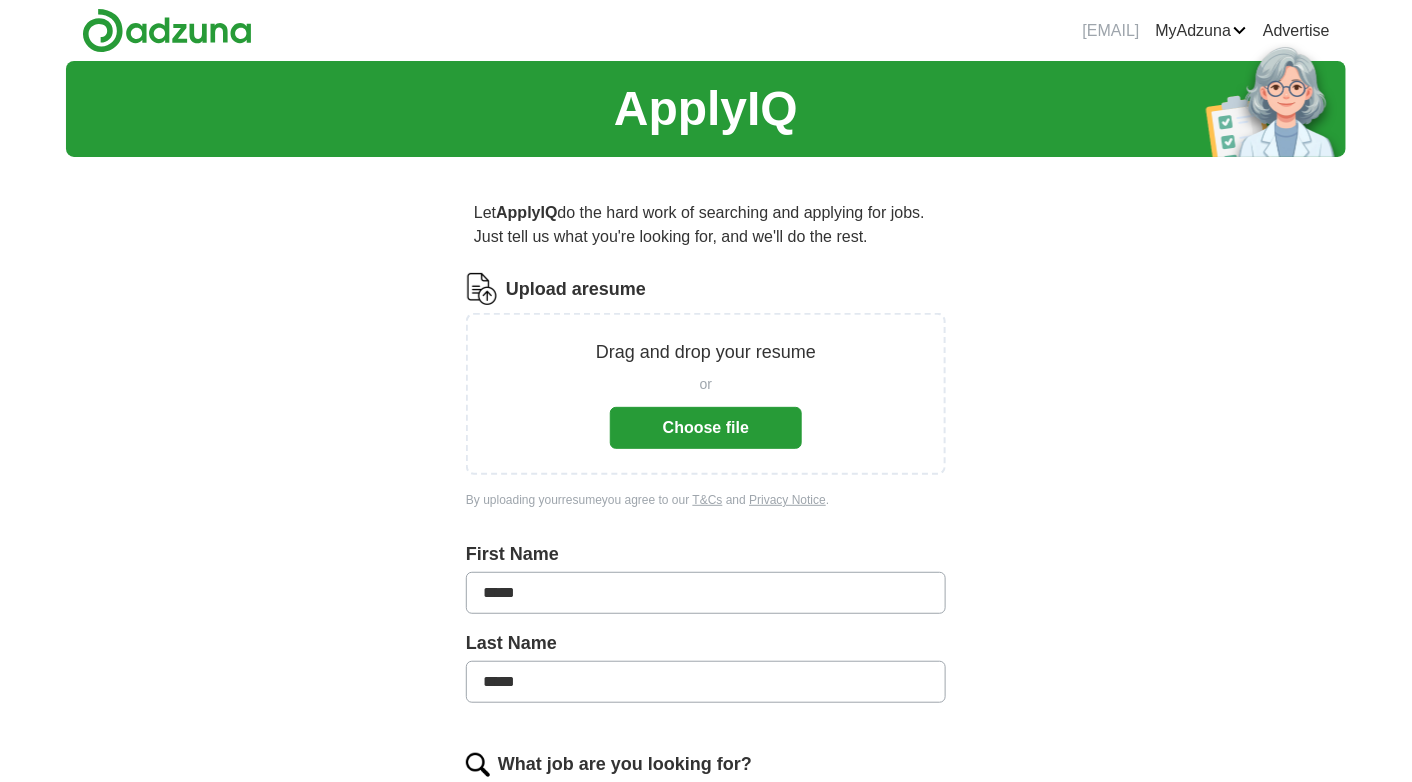 click on "Choose file" at bounding box center [706, 428] 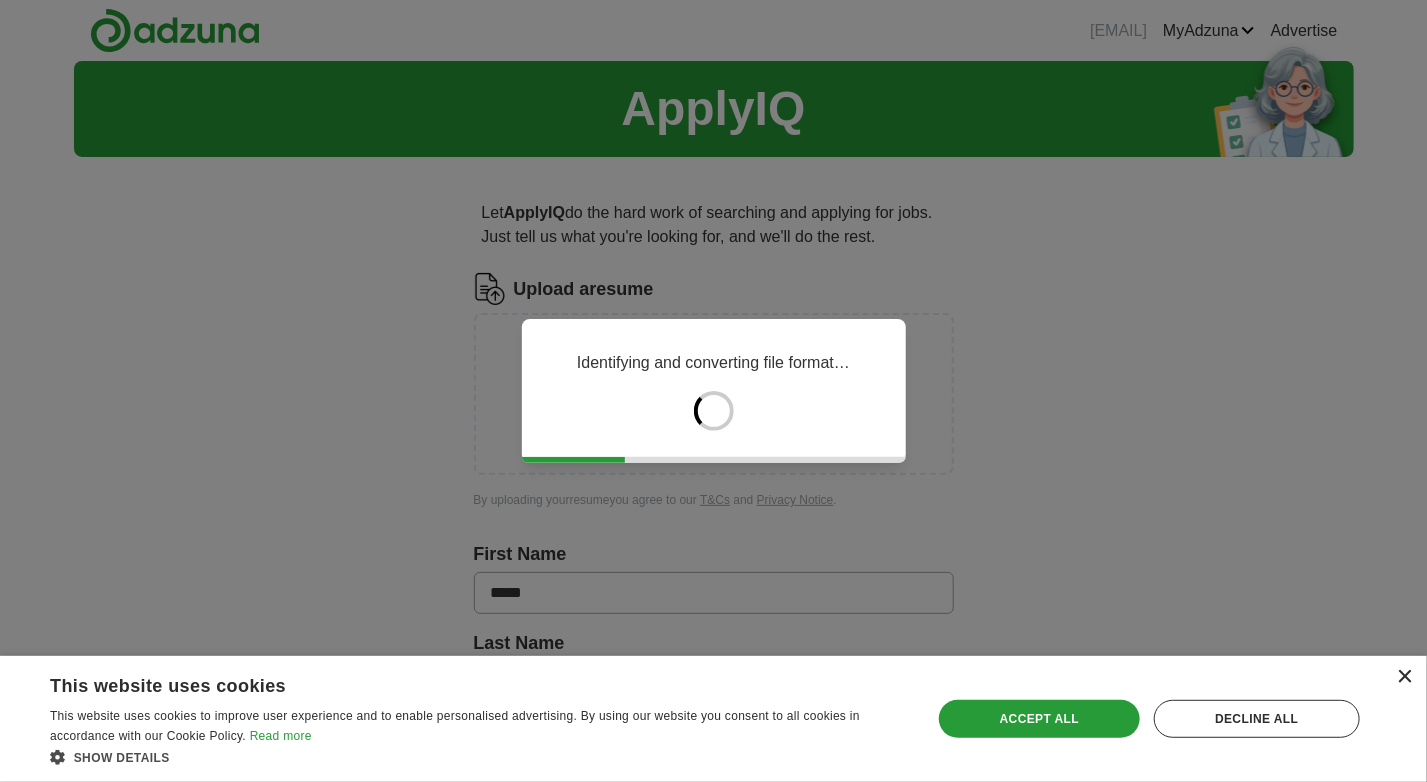 click on "×" at bounding box center [1404, 677] 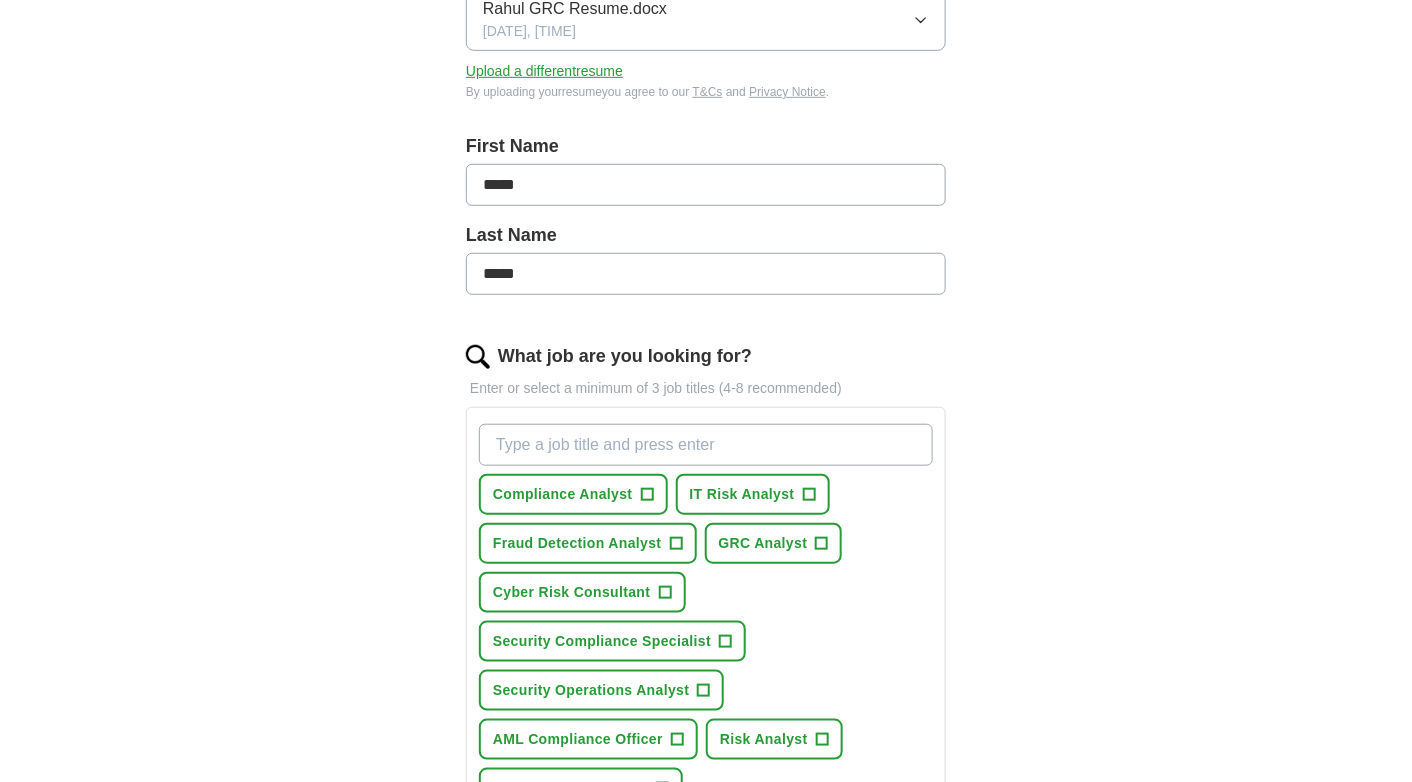 scroll, scrollTop: 390, scrollLeft: 0, axis: vertical 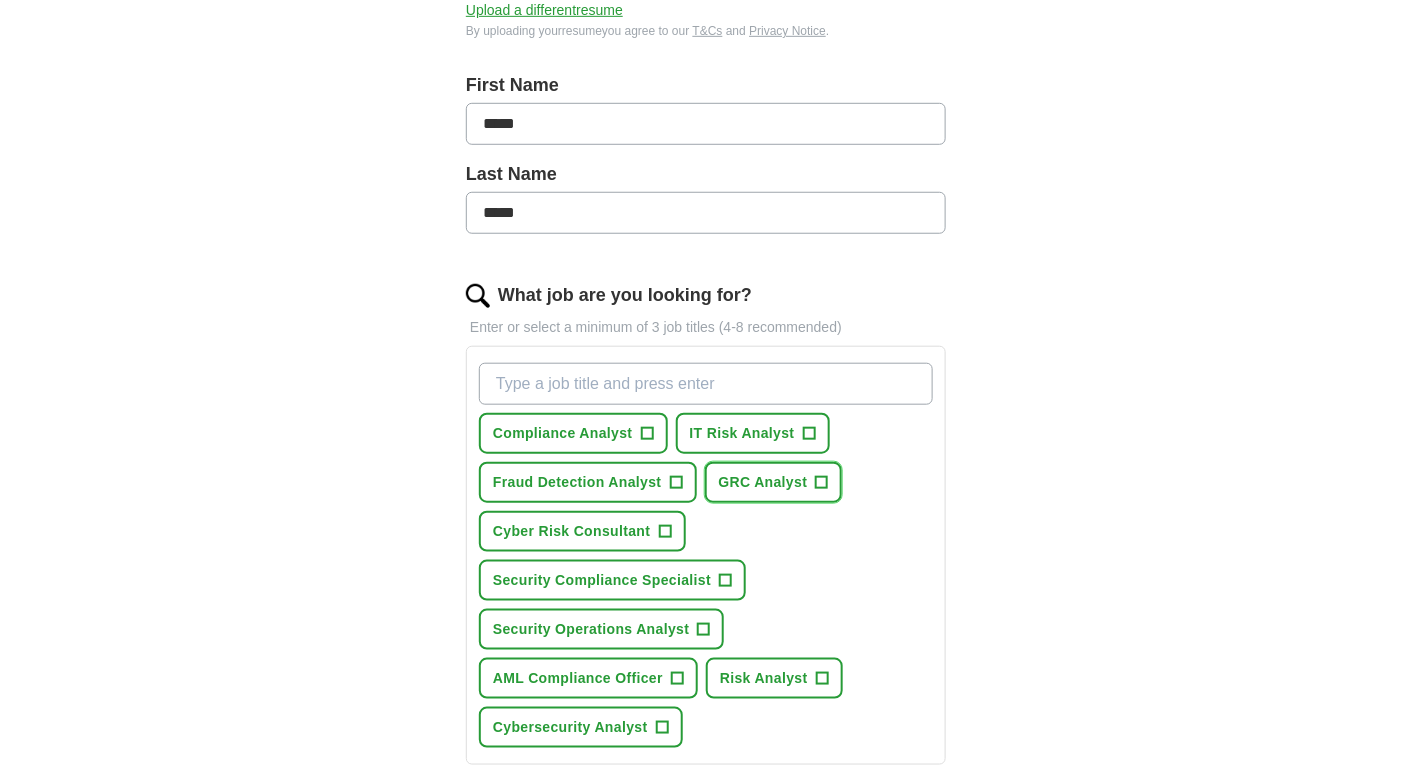 click on "+" at bounding box center [822, 483] 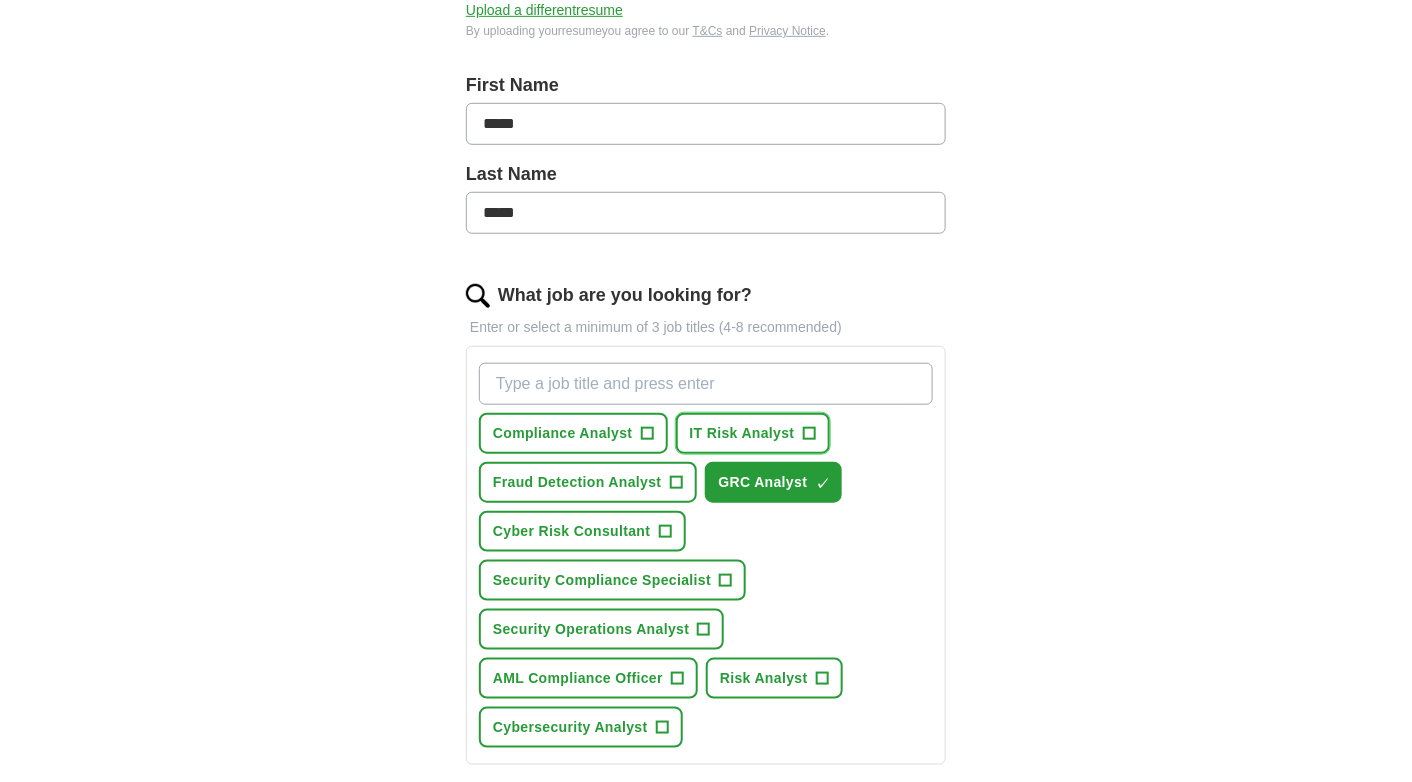 click on "IT Risk Analyst" at bounding box center (742, 433) 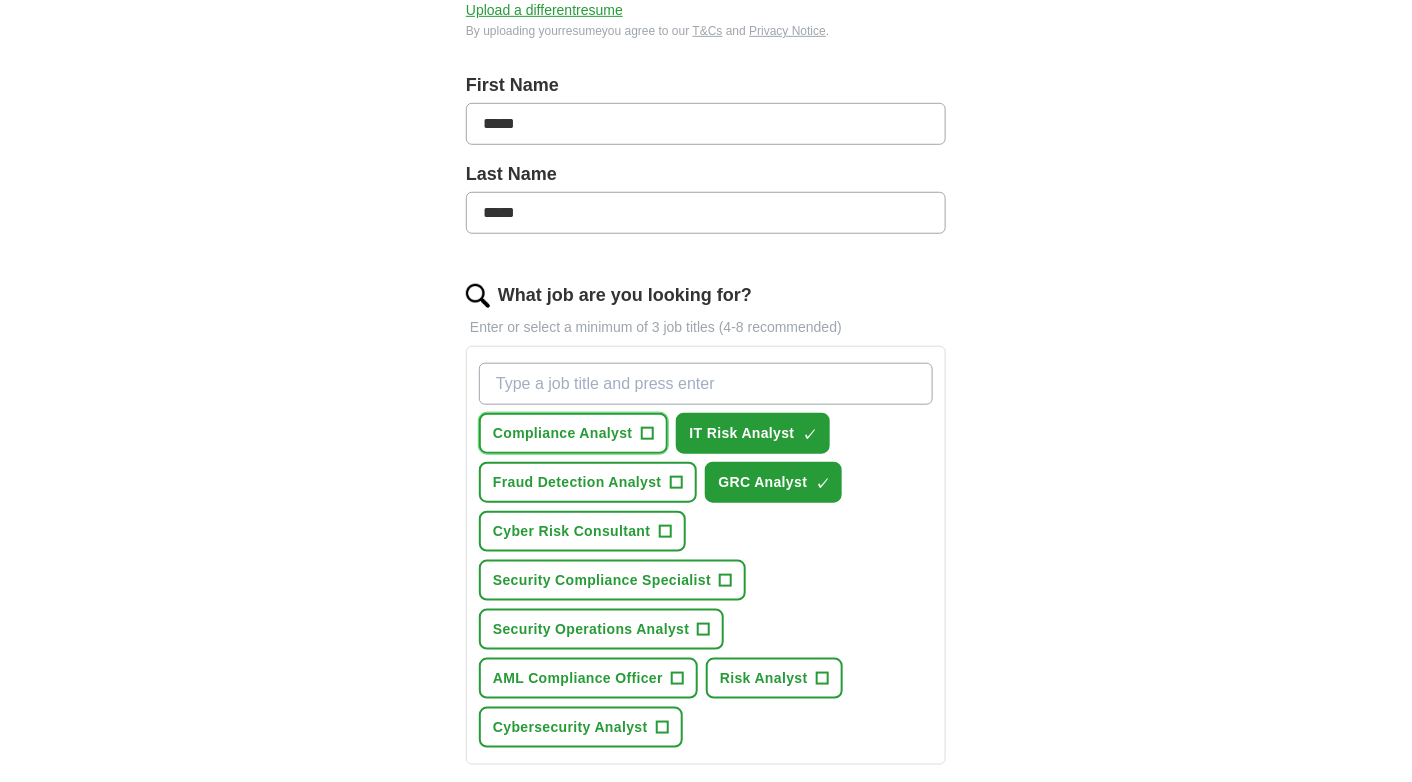 click on "Compliance Analyst +" at bounding box center [573, 433] 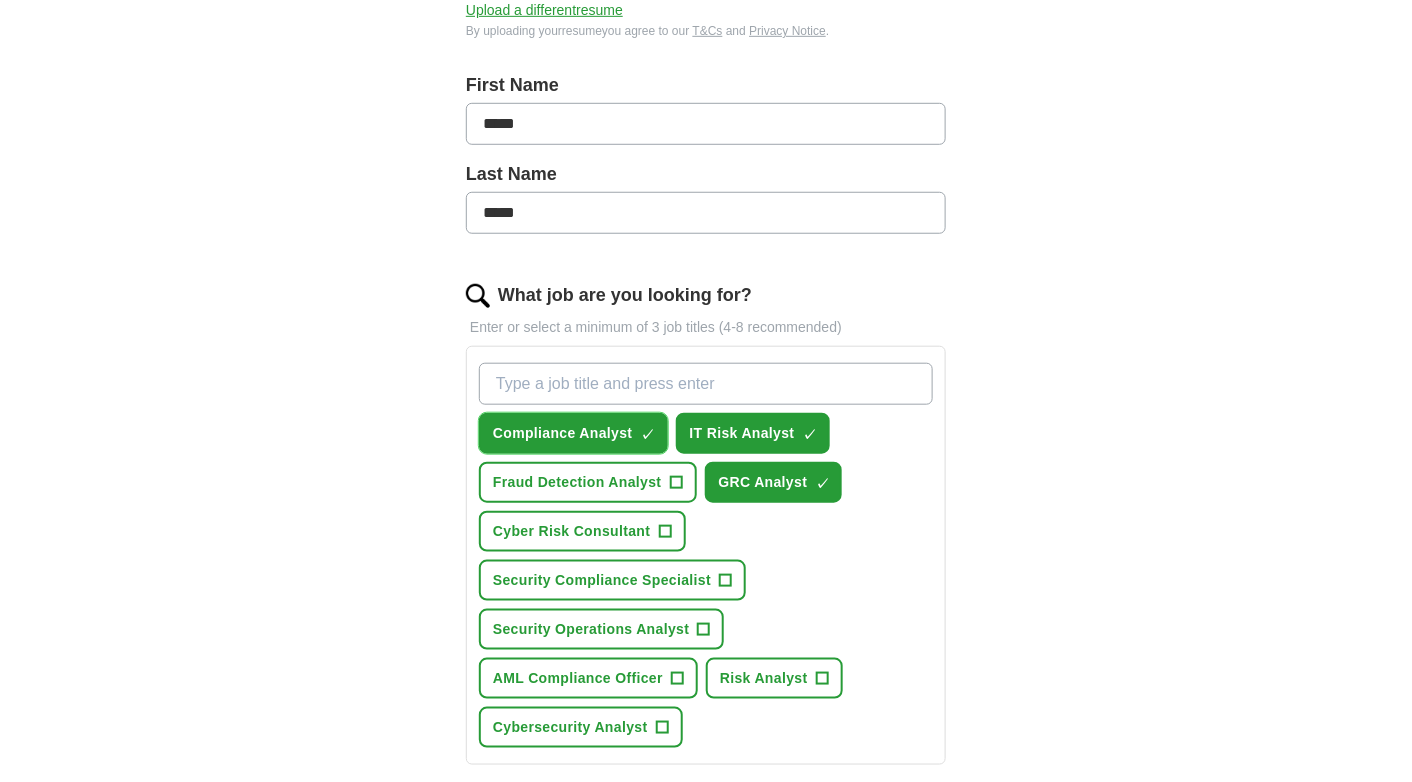 click on "Compliance Analyst ✓ ×" at bounding box center (573, 433) 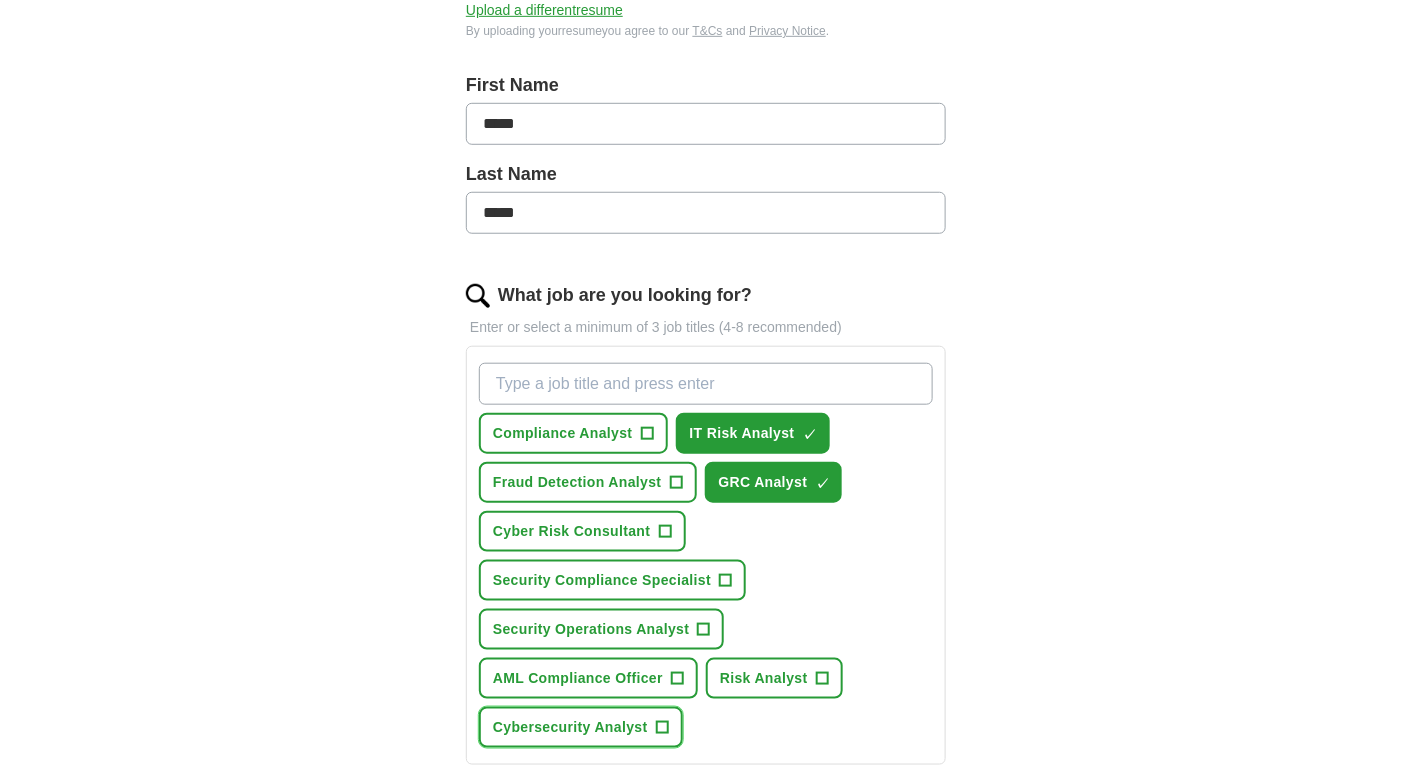 click on "Cybersecurity Analyst" at bounding box center [570, 727] 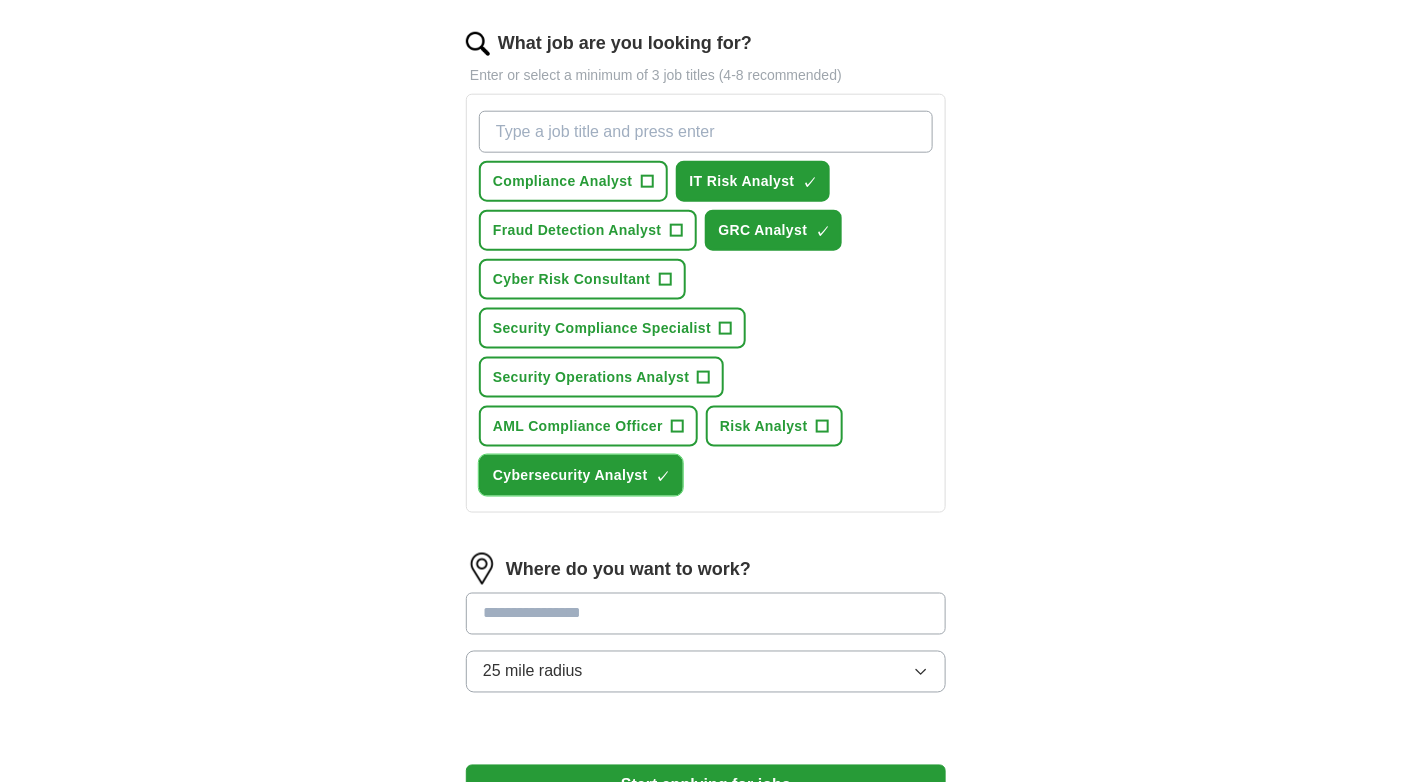 scroll, scrollTop: 656, scrollLeft: 0, axis: vertical 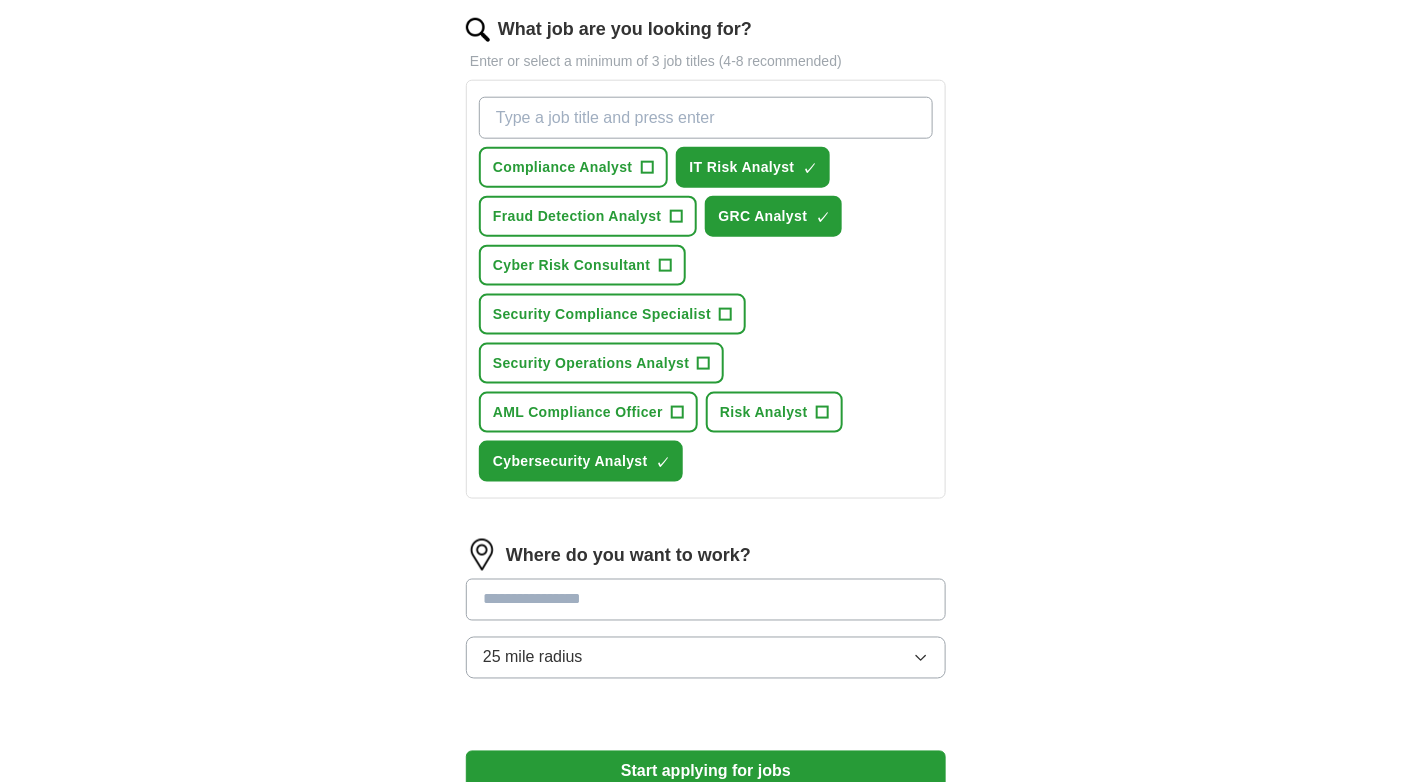 click at bounding box center [706, 600] 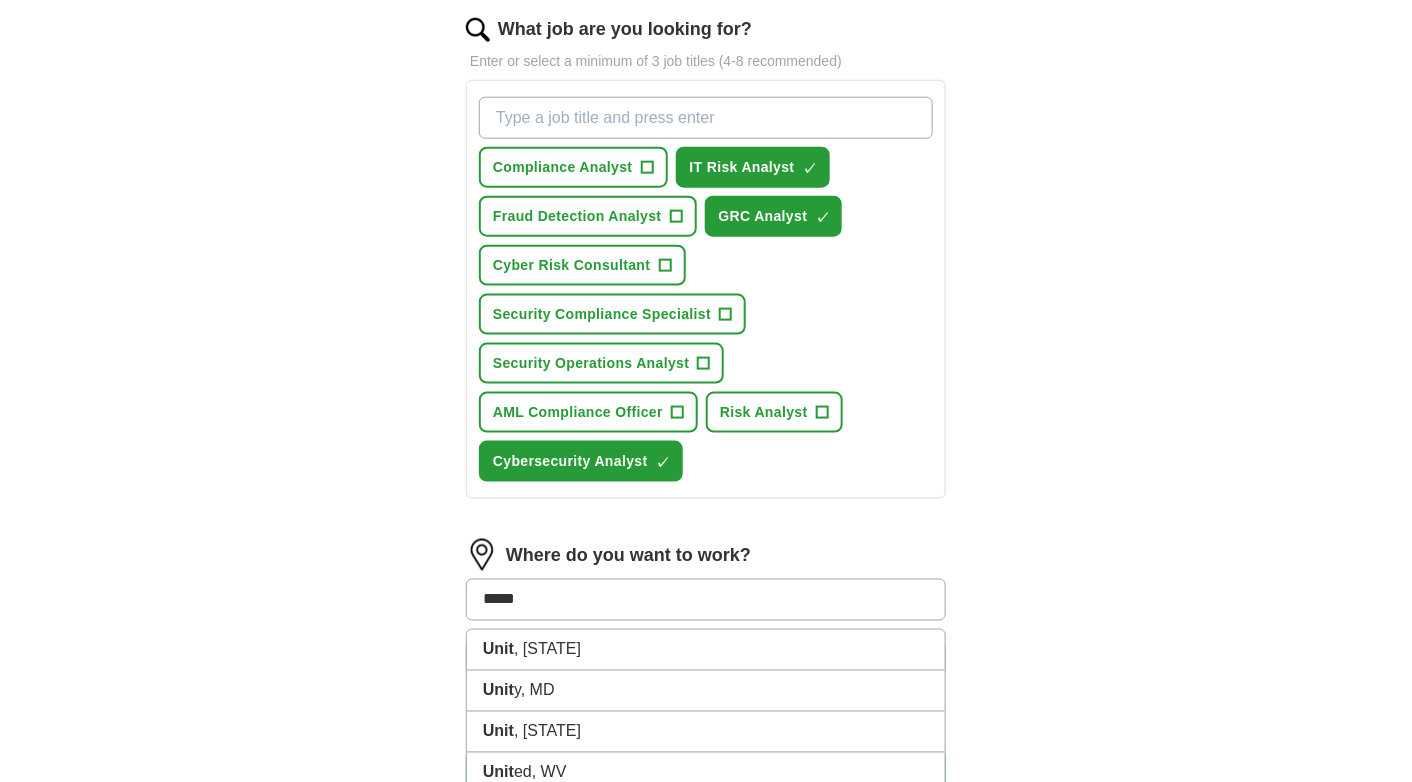 type on "******" 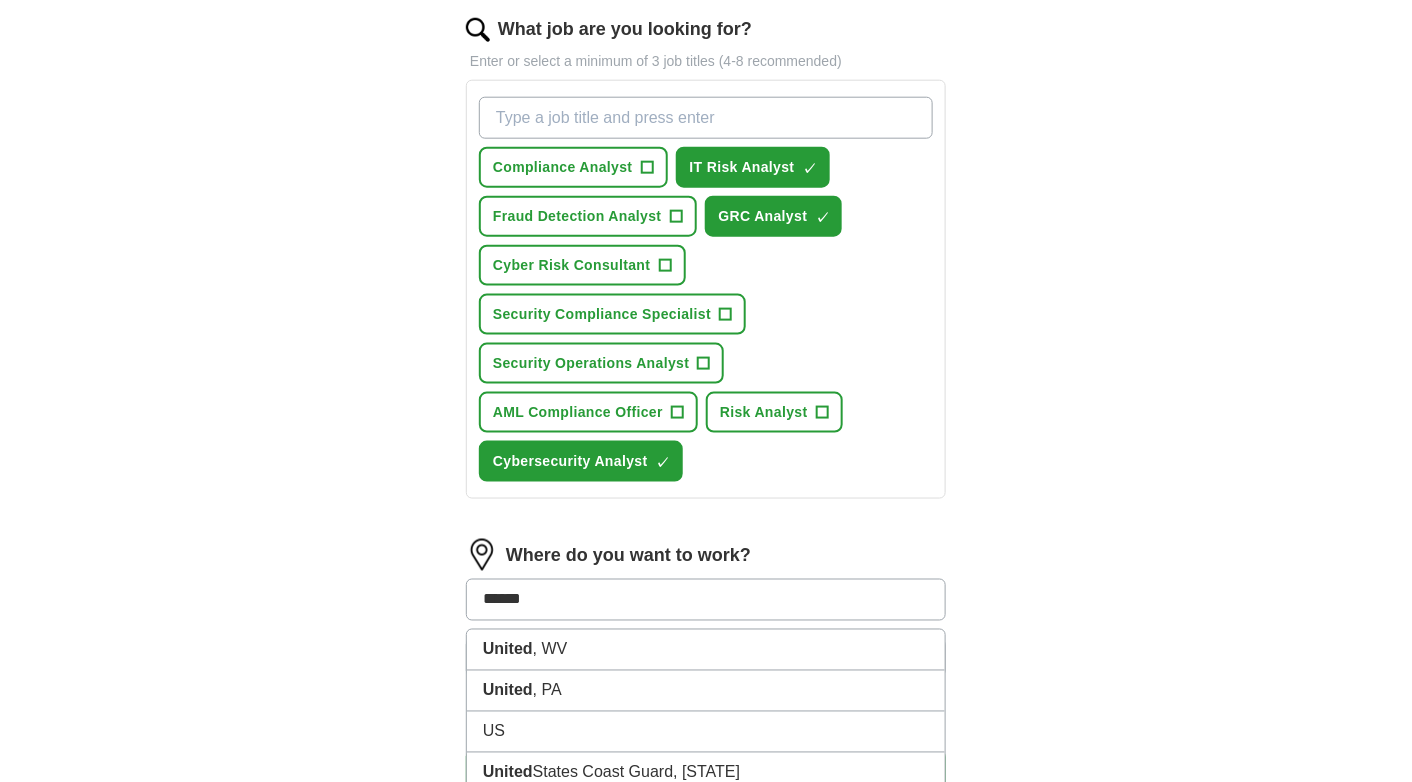 click on "******" at bounding box center [706, 600] 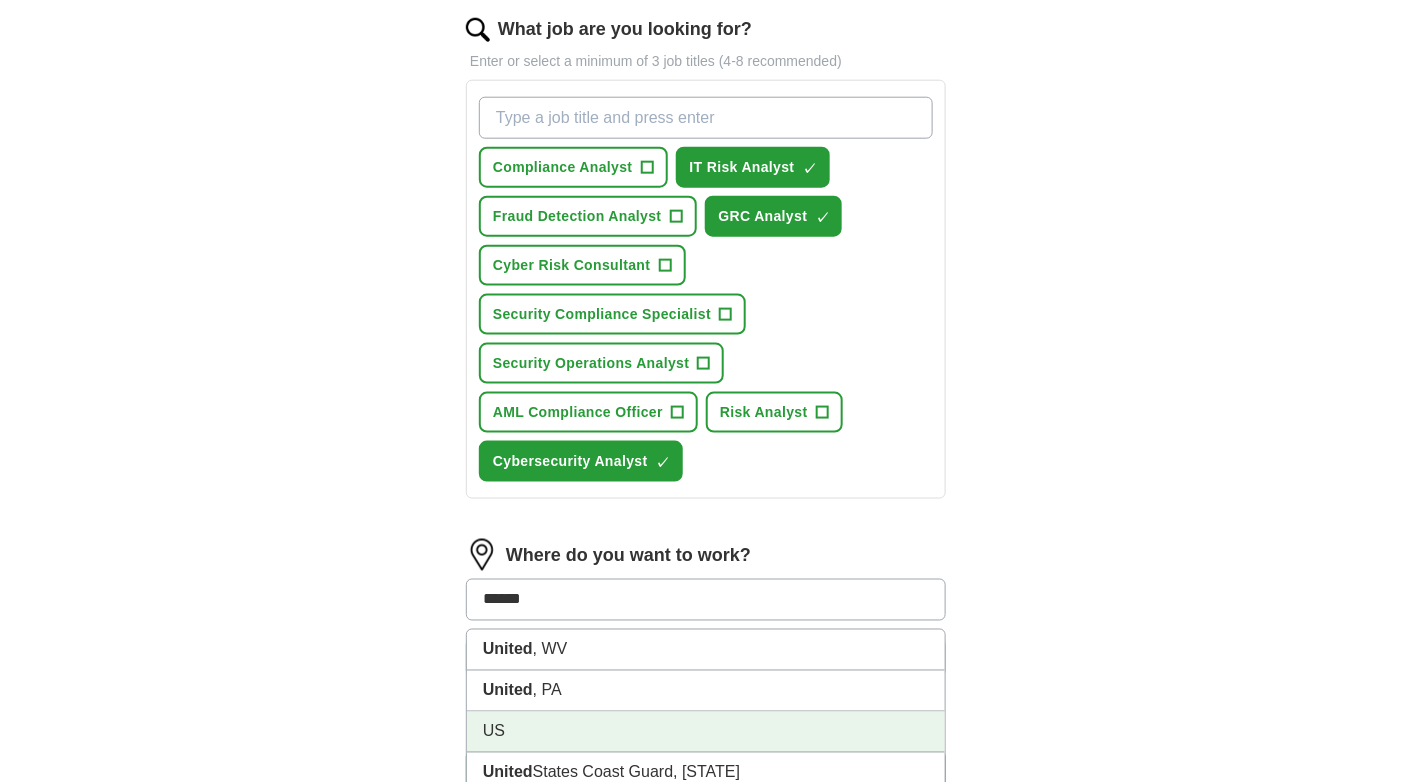 click on "US" at bounding box center (706, 732) 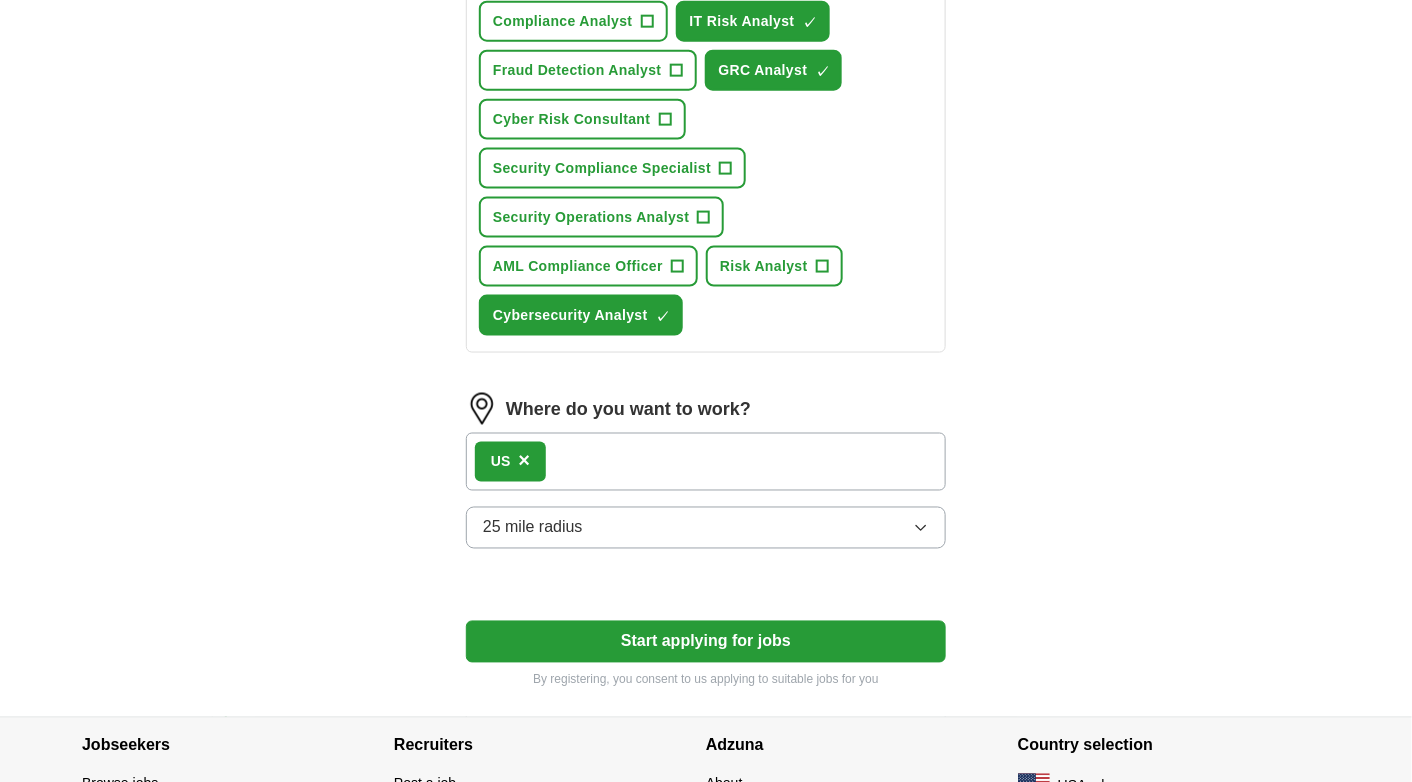 scroll, scrollTop: 805, scrollLeft: 0, axis: vertical 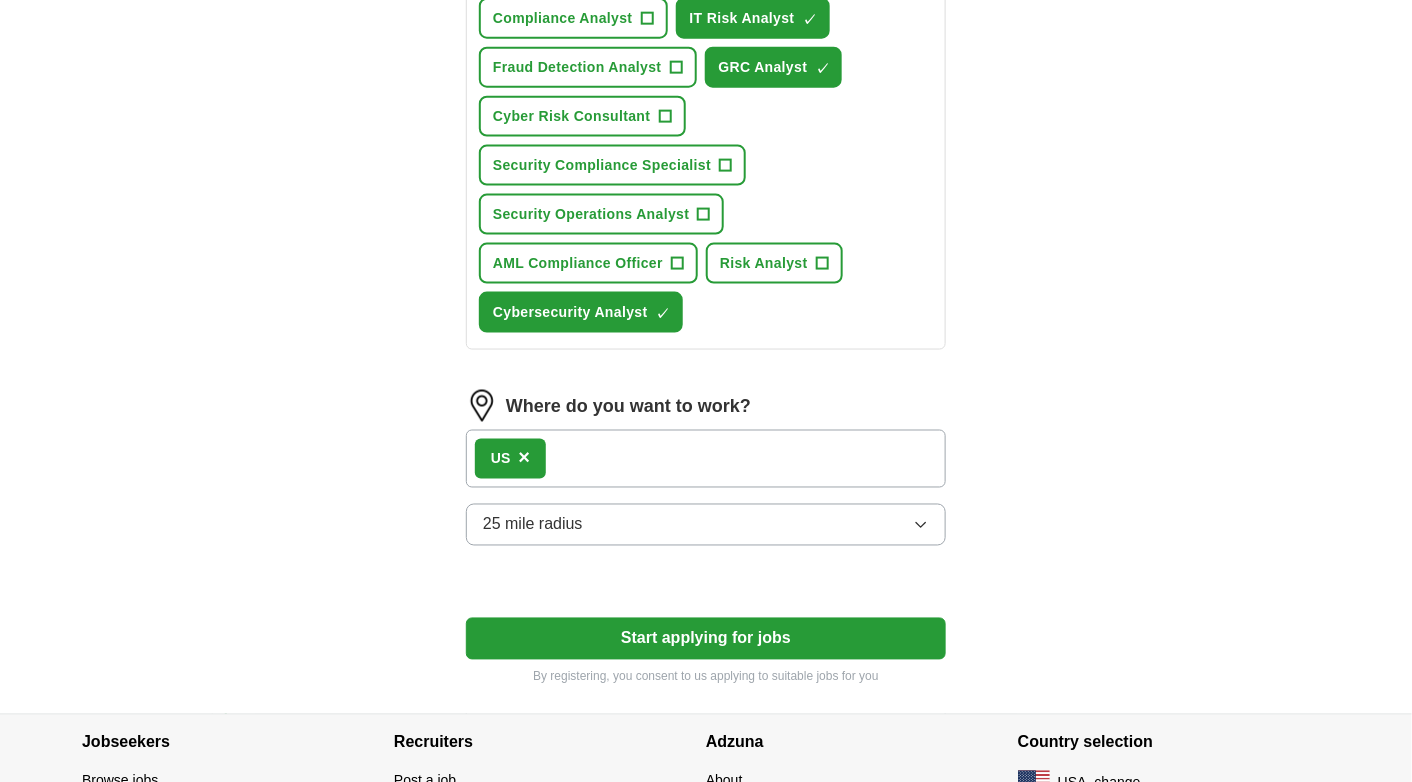 click on "Start applying for jobs" at bounding box center [706, 639] 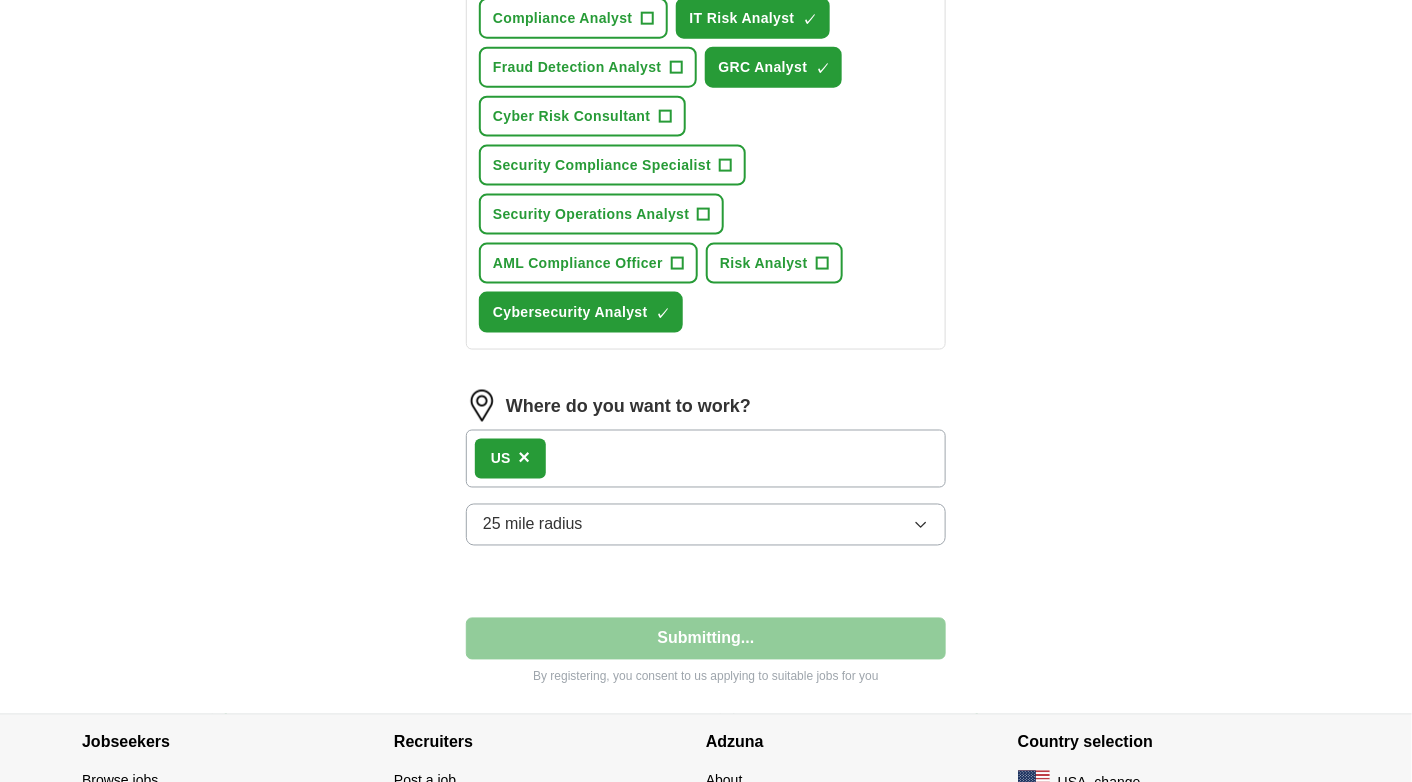 select on "**" 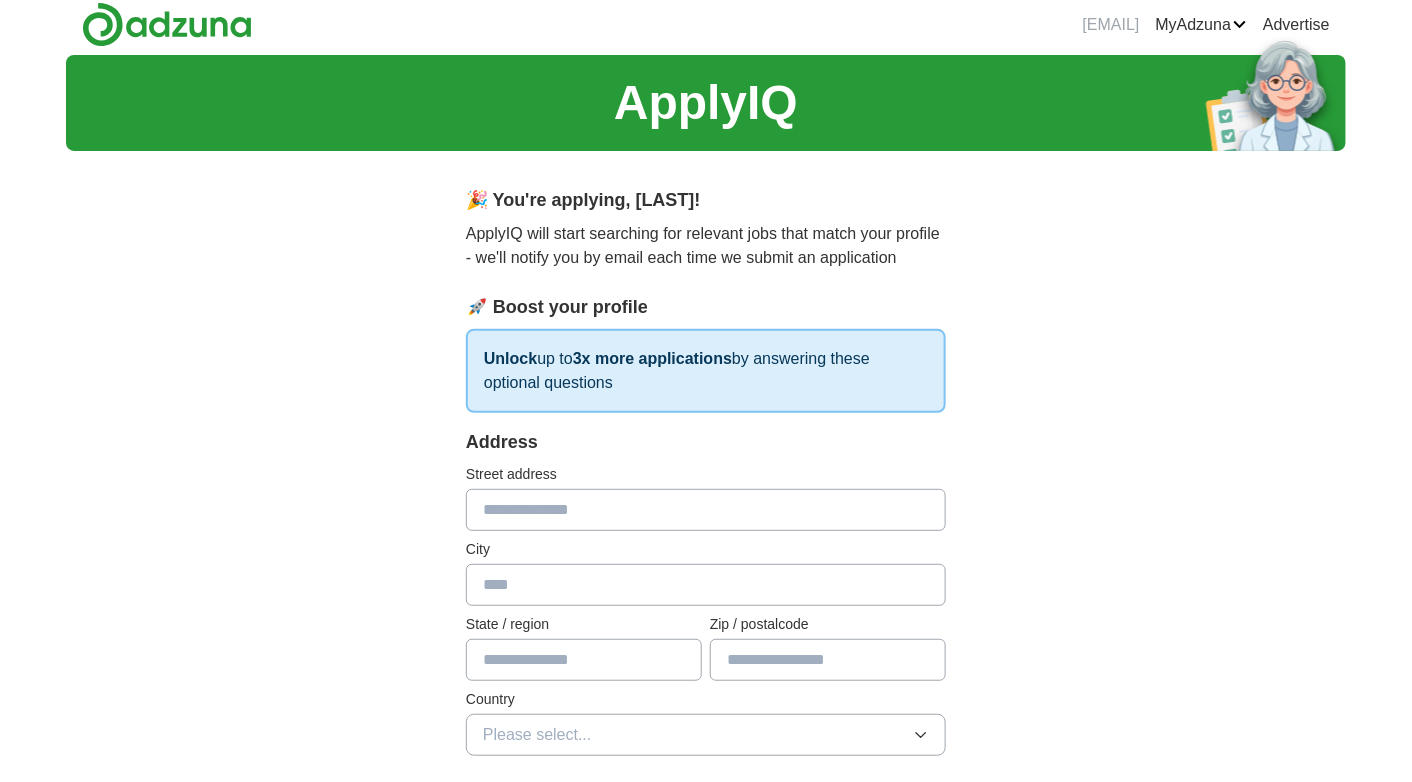 scroll, scrollTop: 0, scrollLeft: 0, axis: both 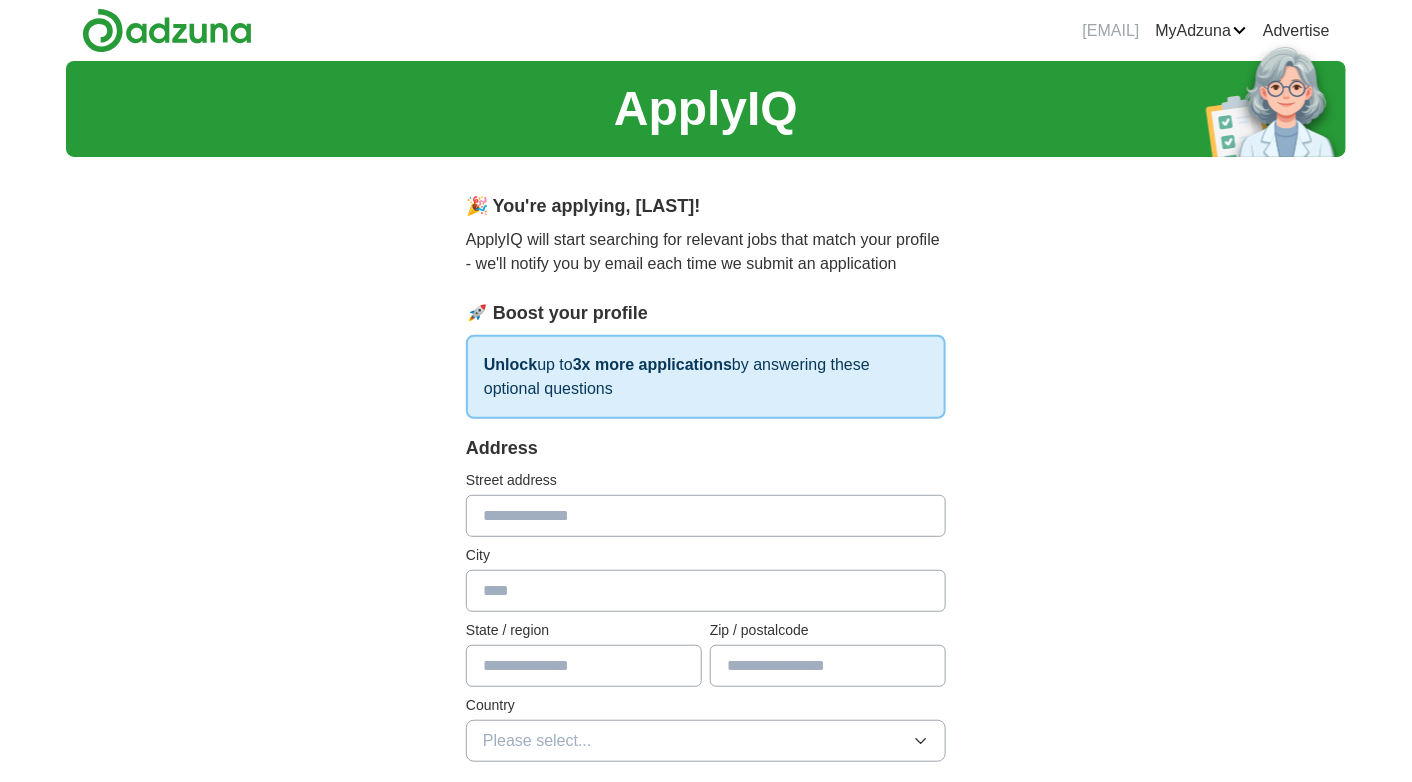 click at bounding box center (706, 516) 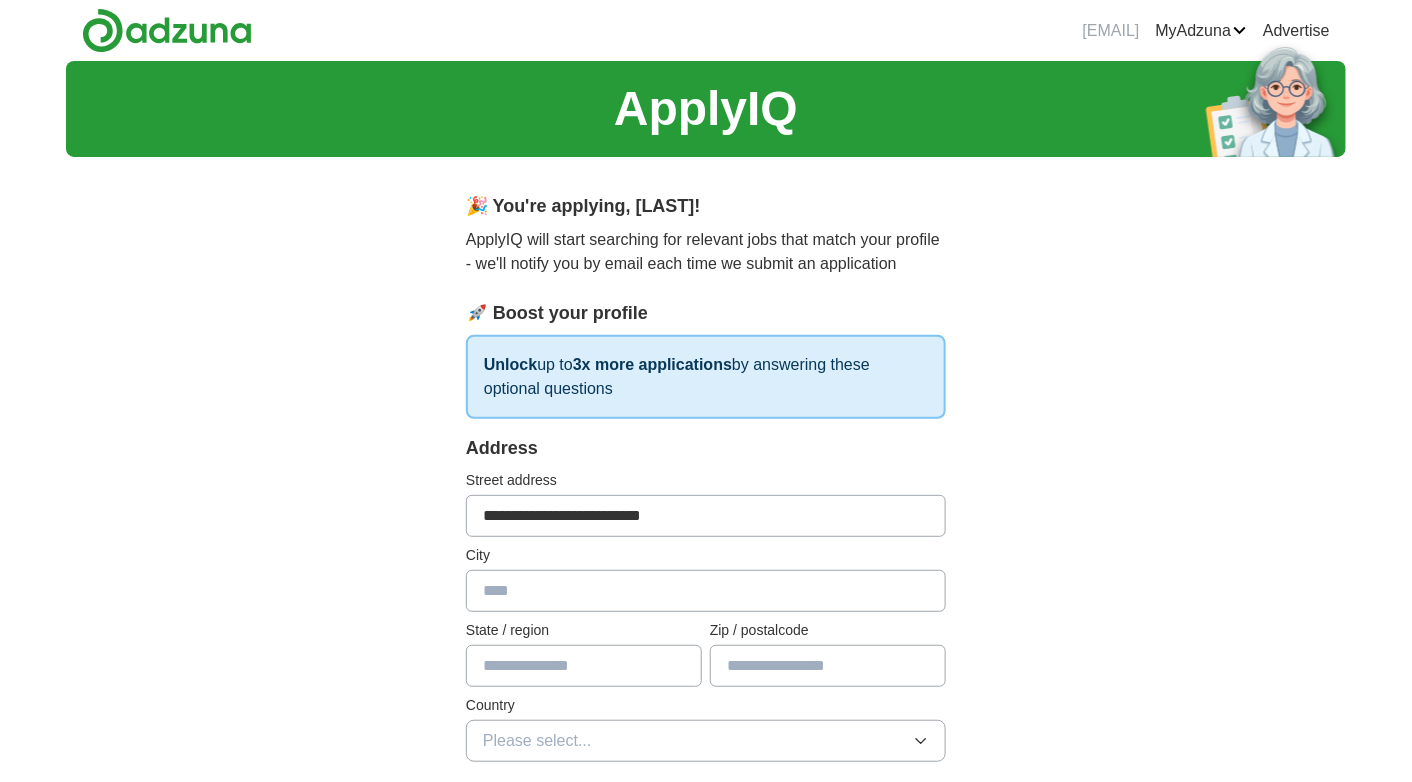 type on "**********" 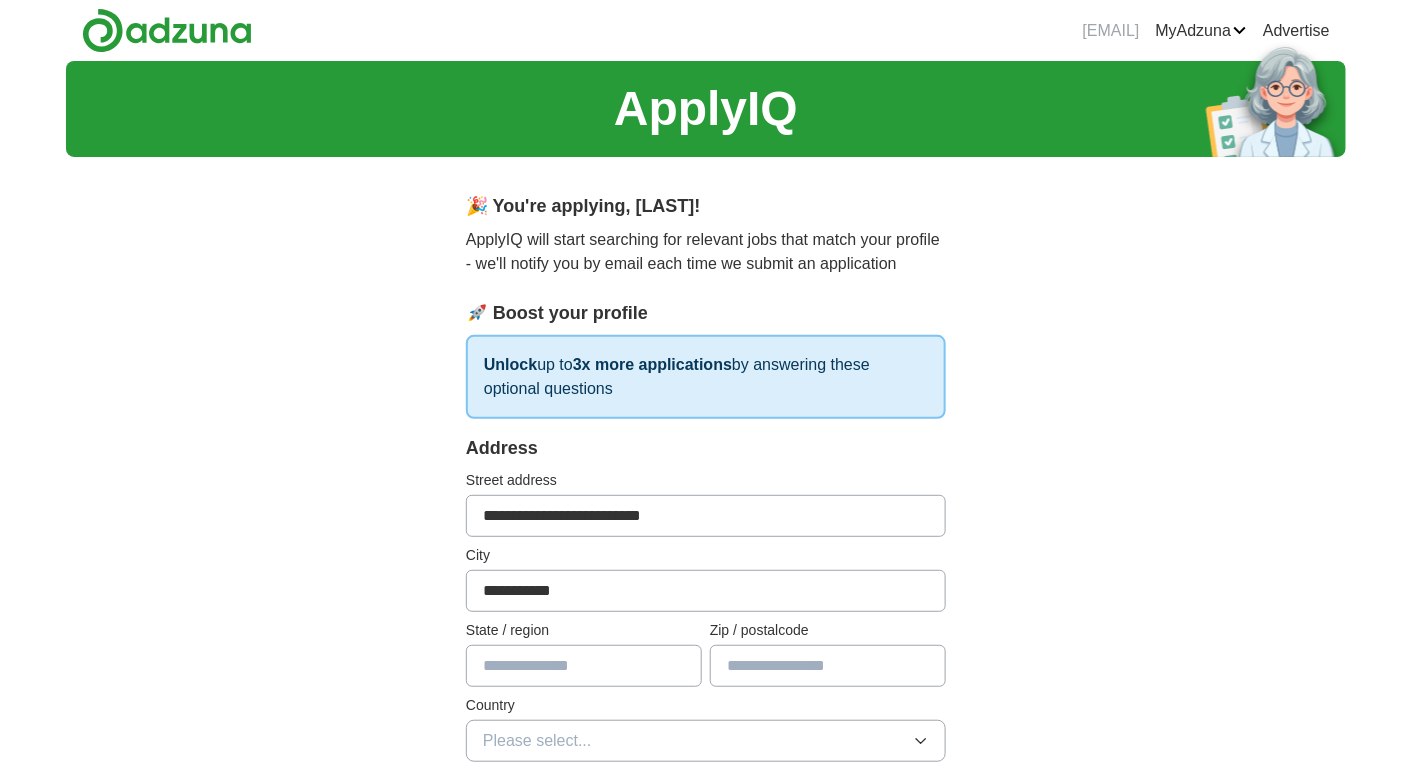type on "**" 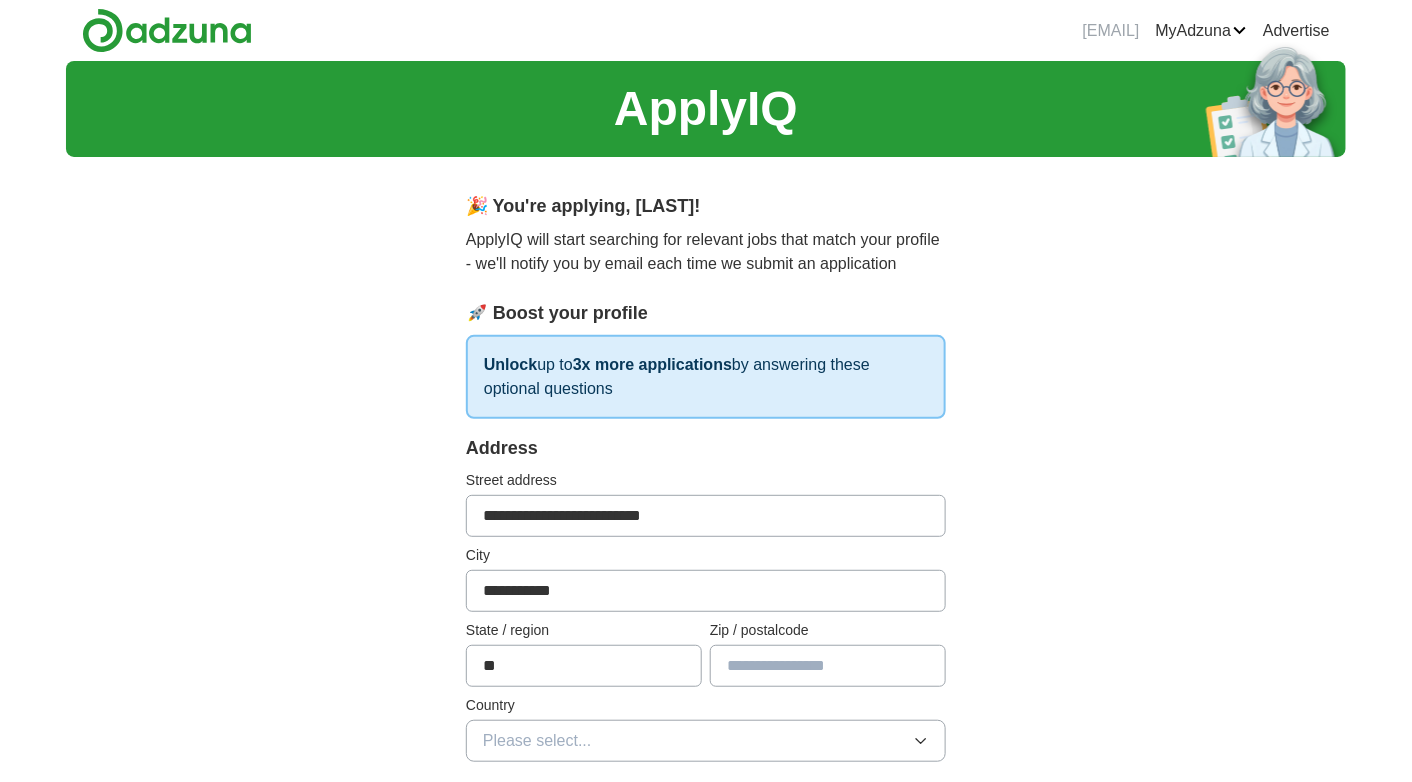 type on "*****" 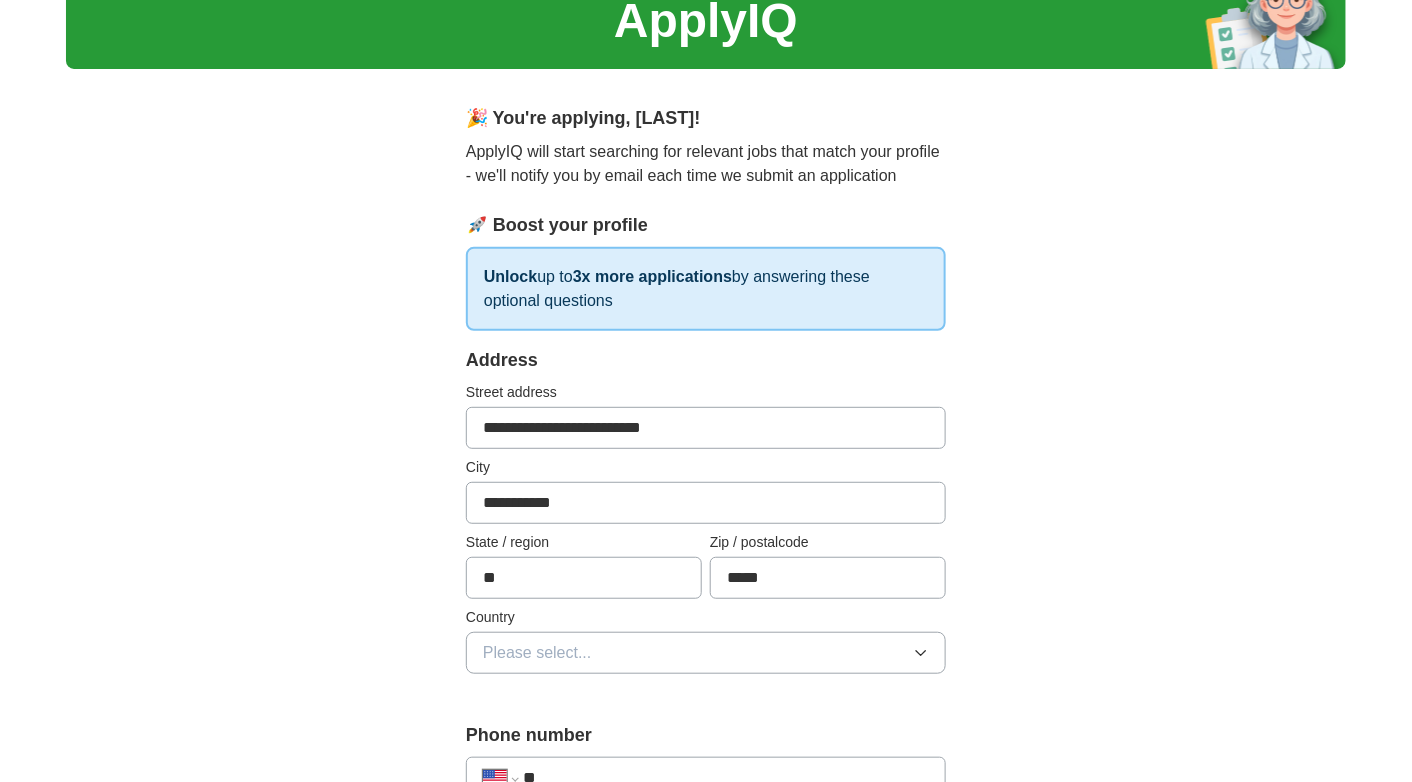scroll, scrollTop: 89, scrollLeft: 0, axis: vertical 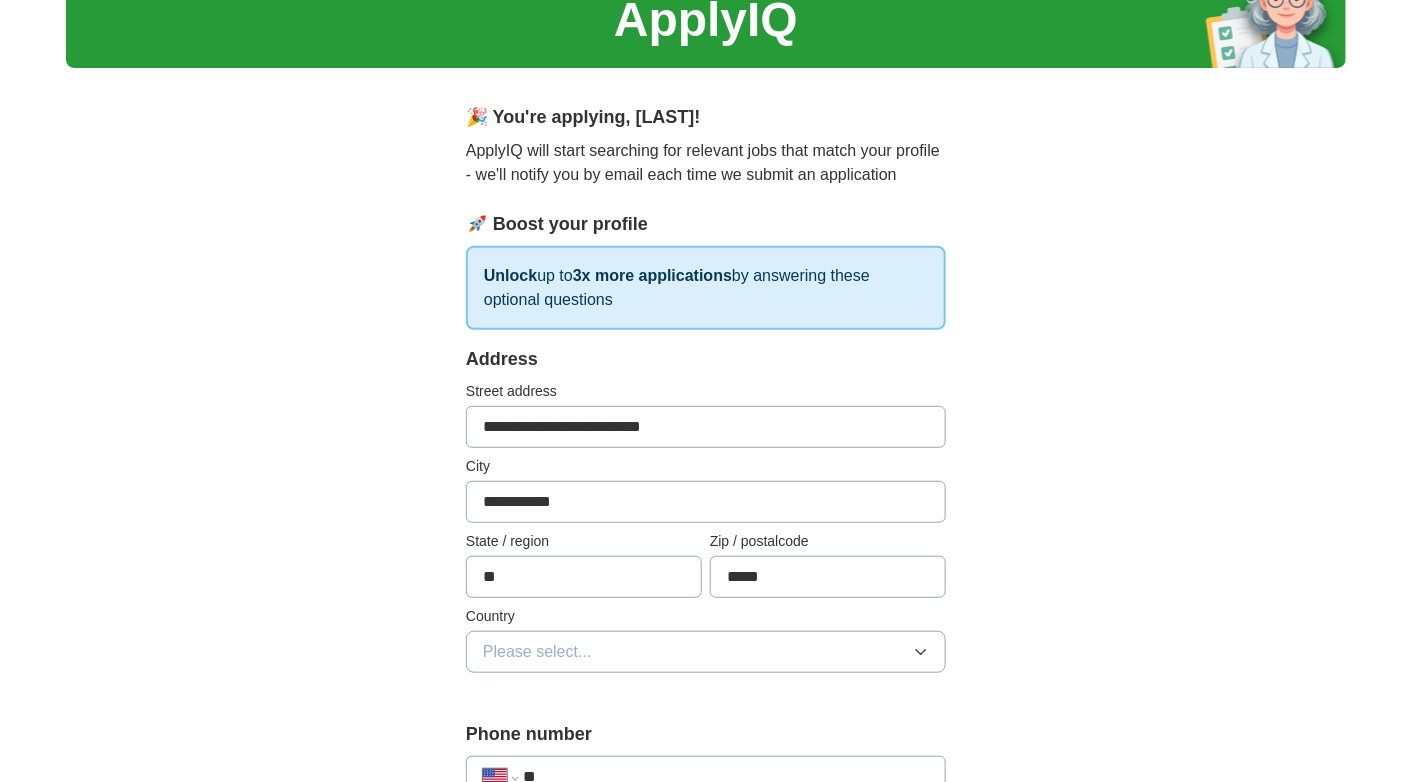 click on "Please select..." at bounding box center [706, 652] 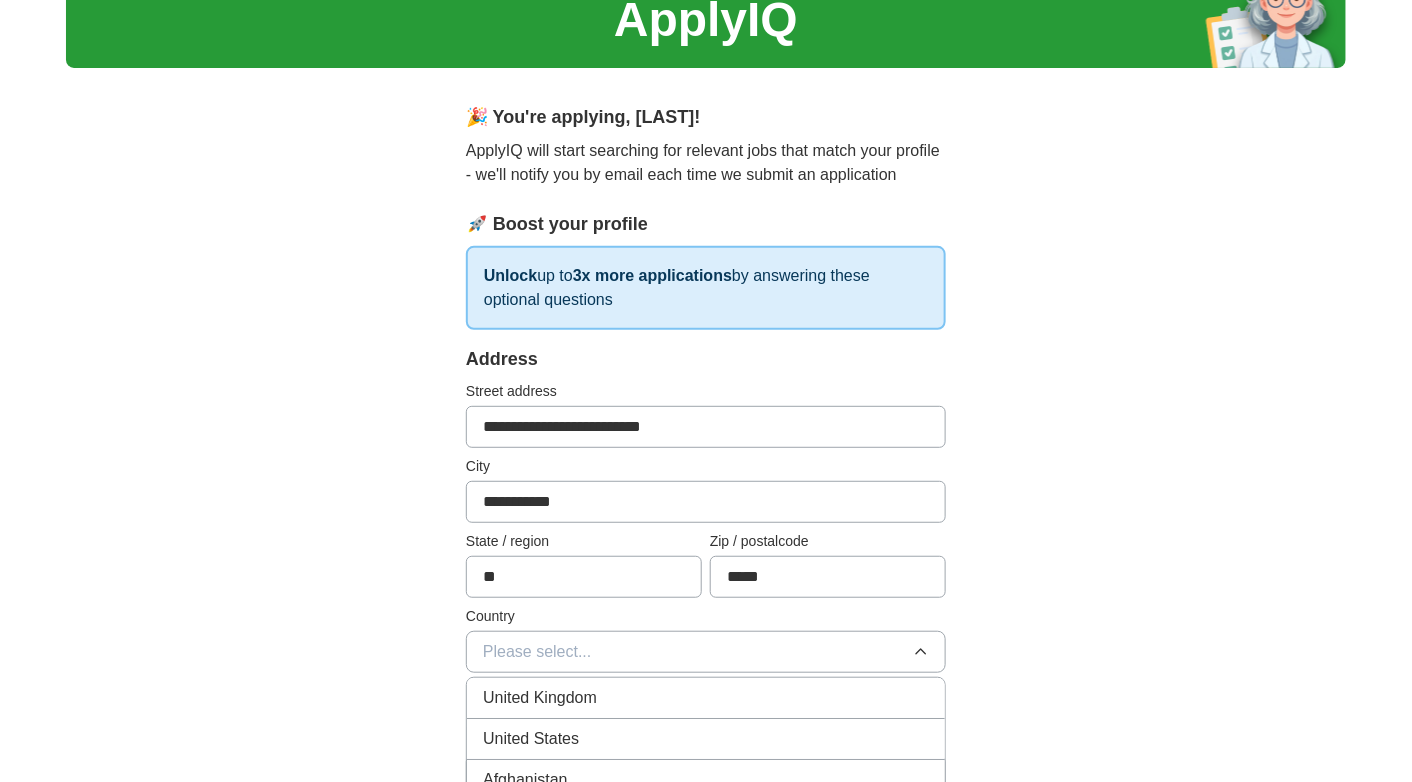 click on "United States" at bounding box center (531, 739) 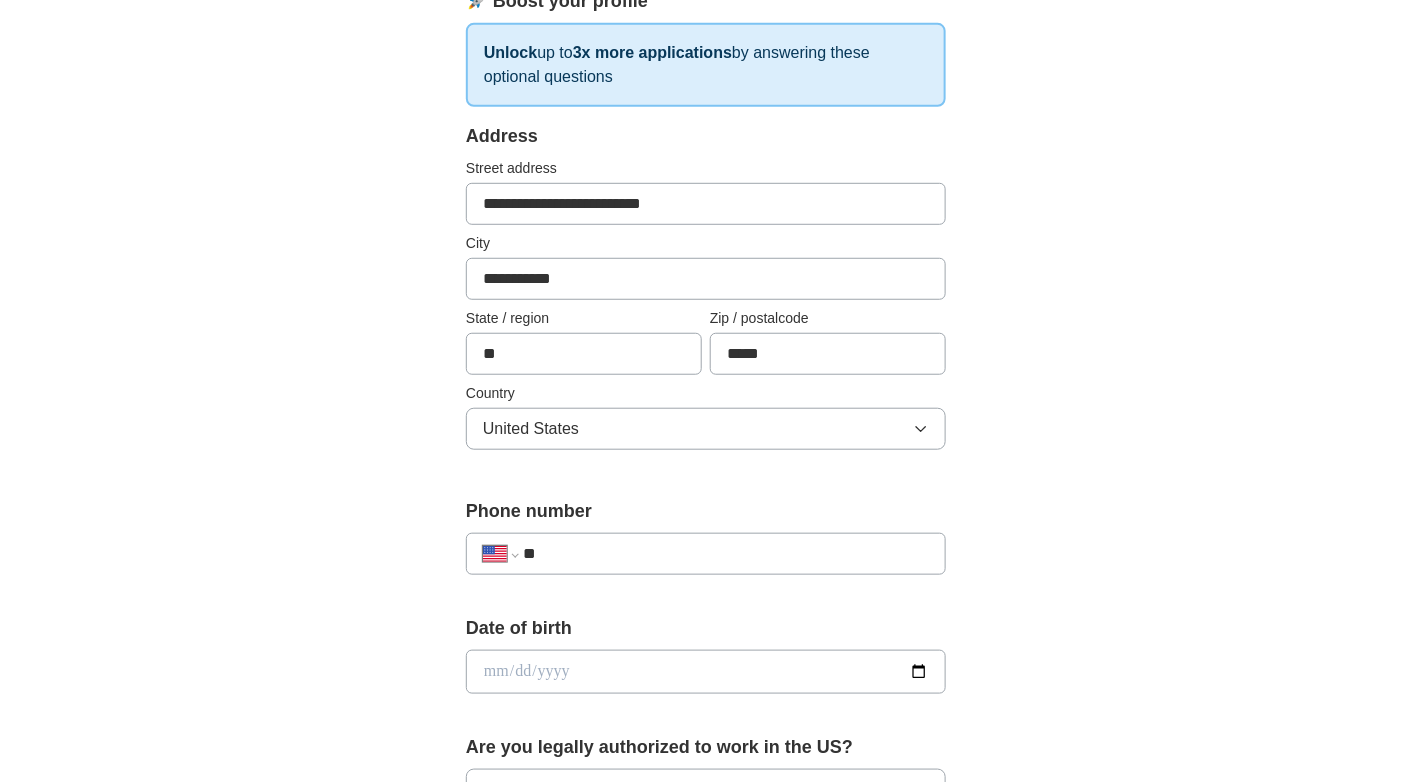 scroll, scrollTop: 314, scrollLeft: 0, axis: vertical 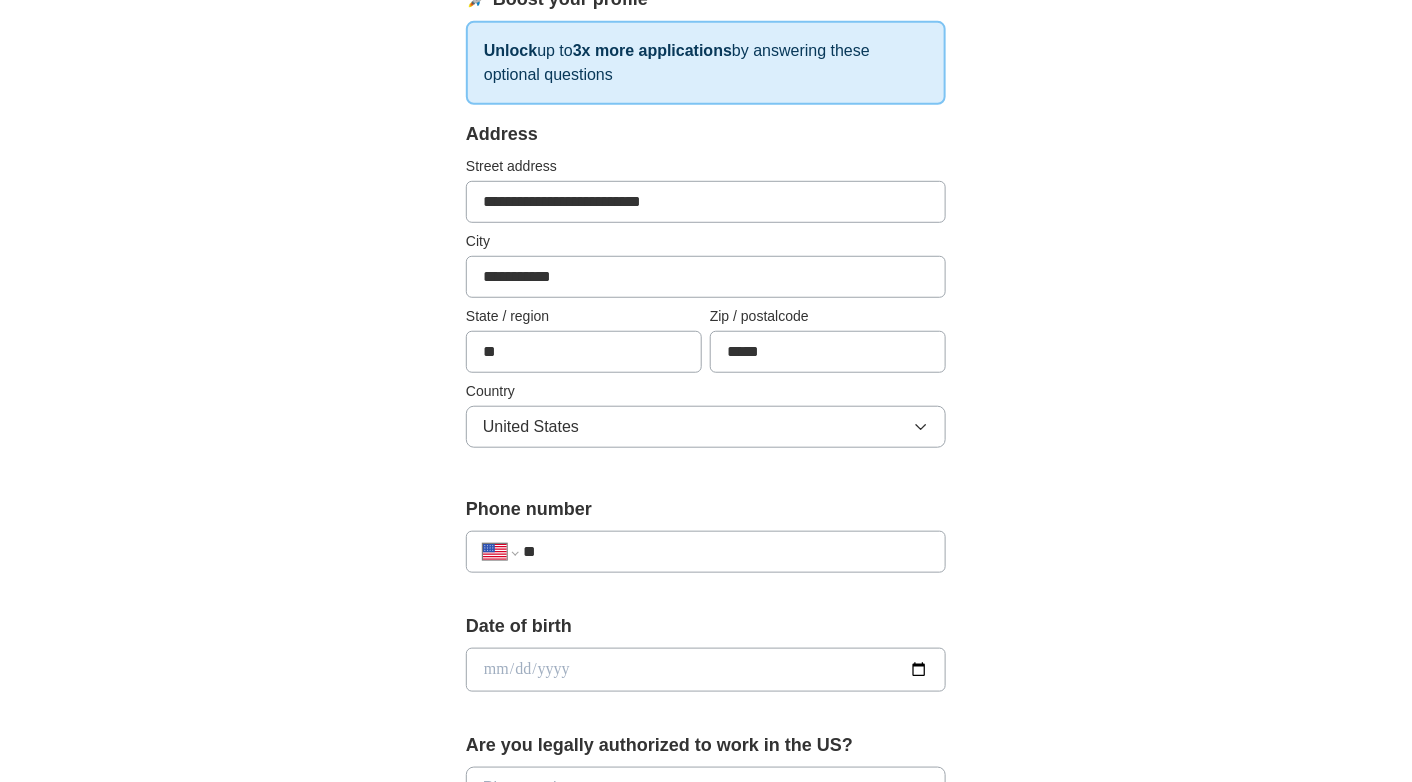 click on "**" at bounding box center [726, 552] 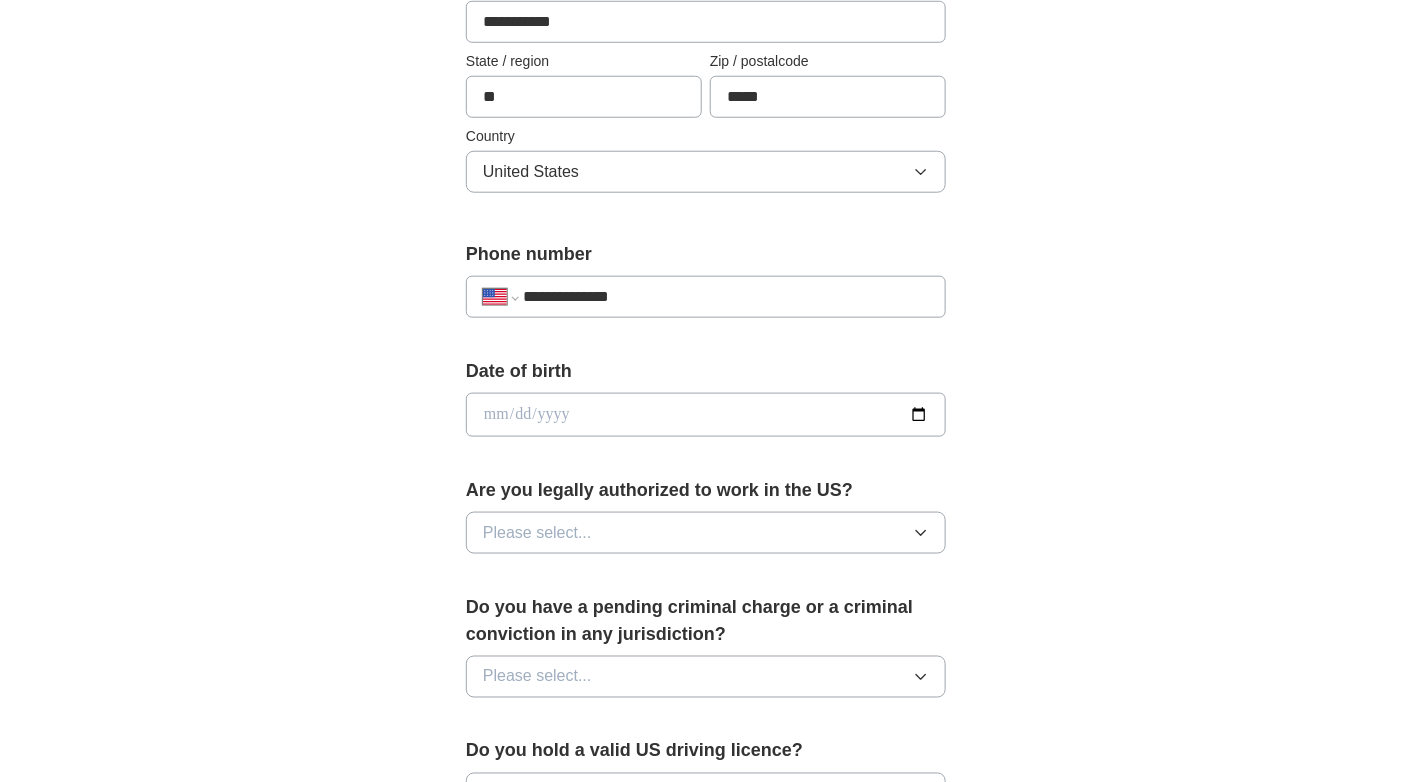 scroll, scrollTop: 604, scrollLeft: 0, axis: vertical 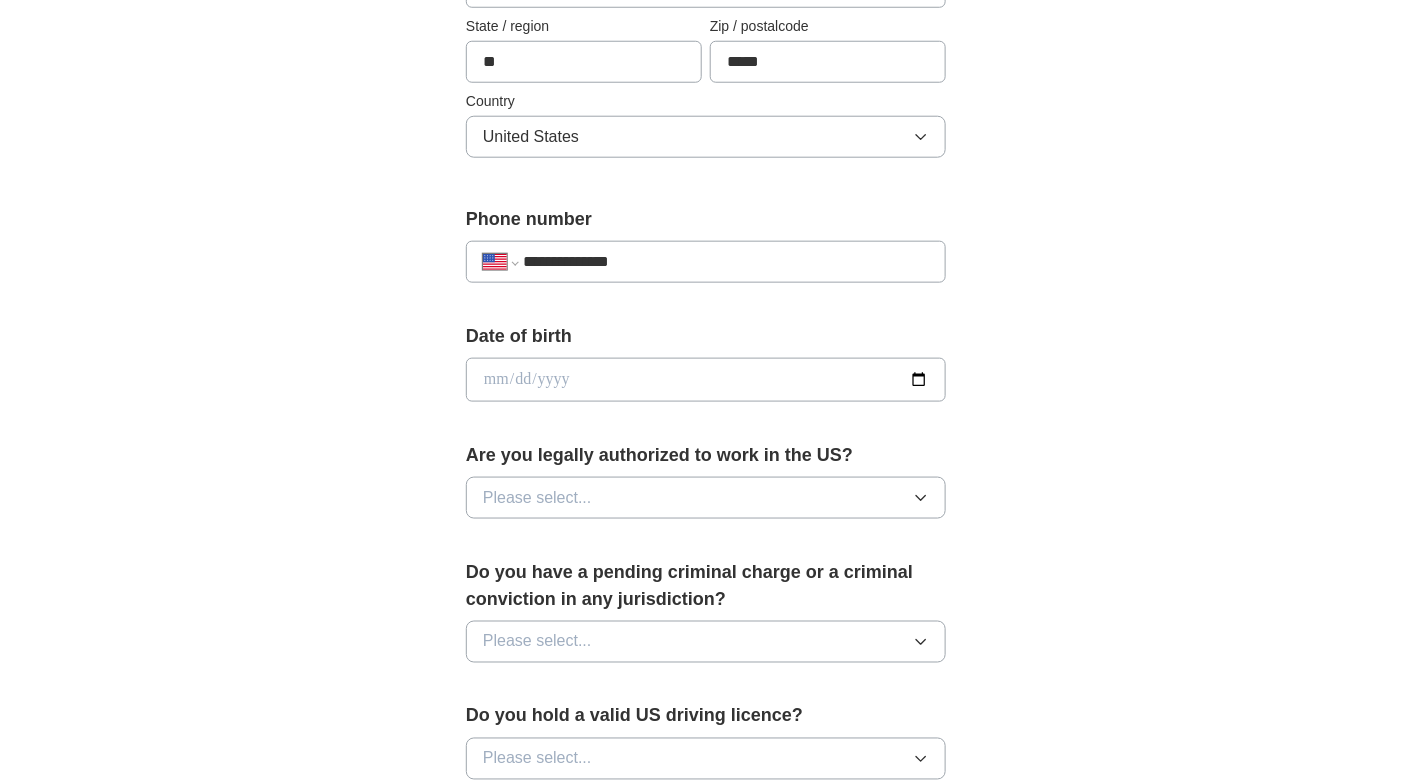 type on "**********" 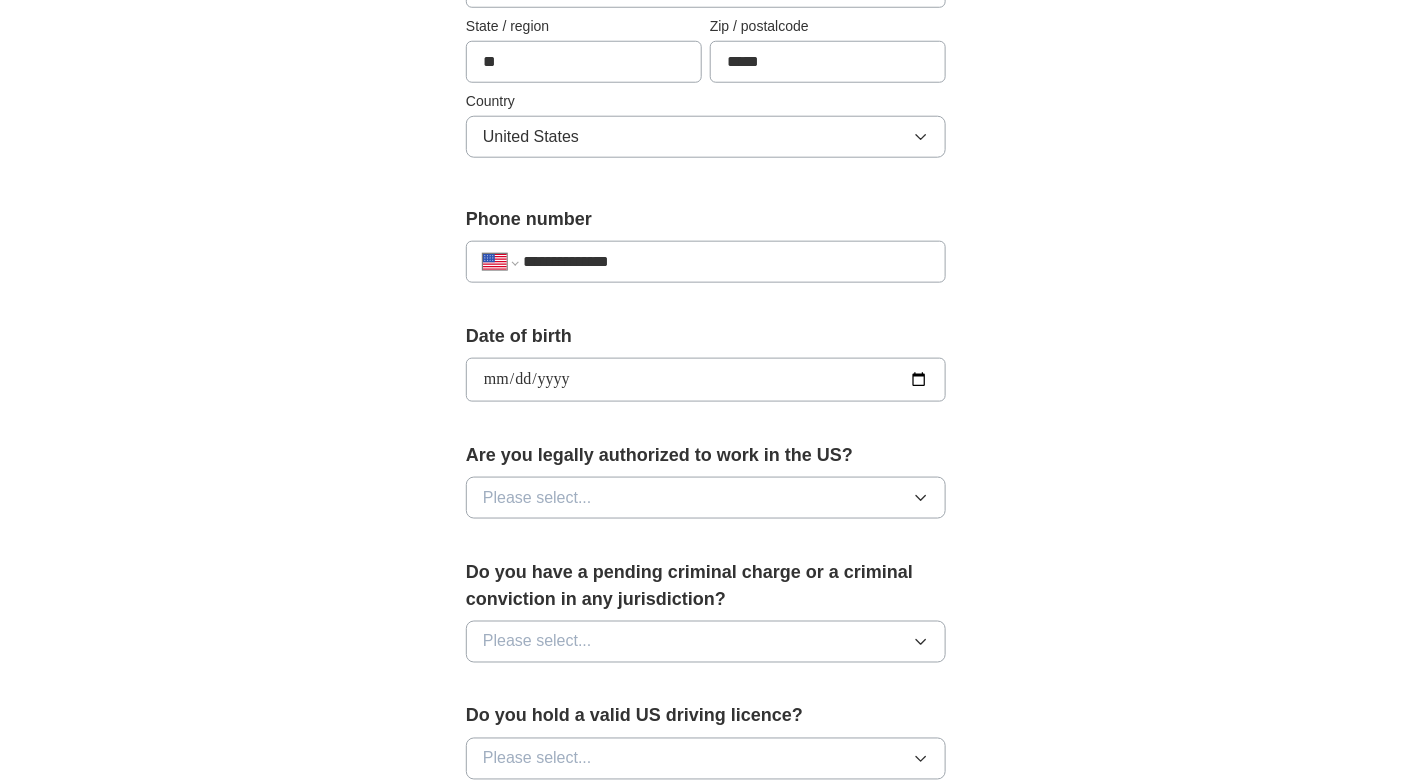 type on "**********" 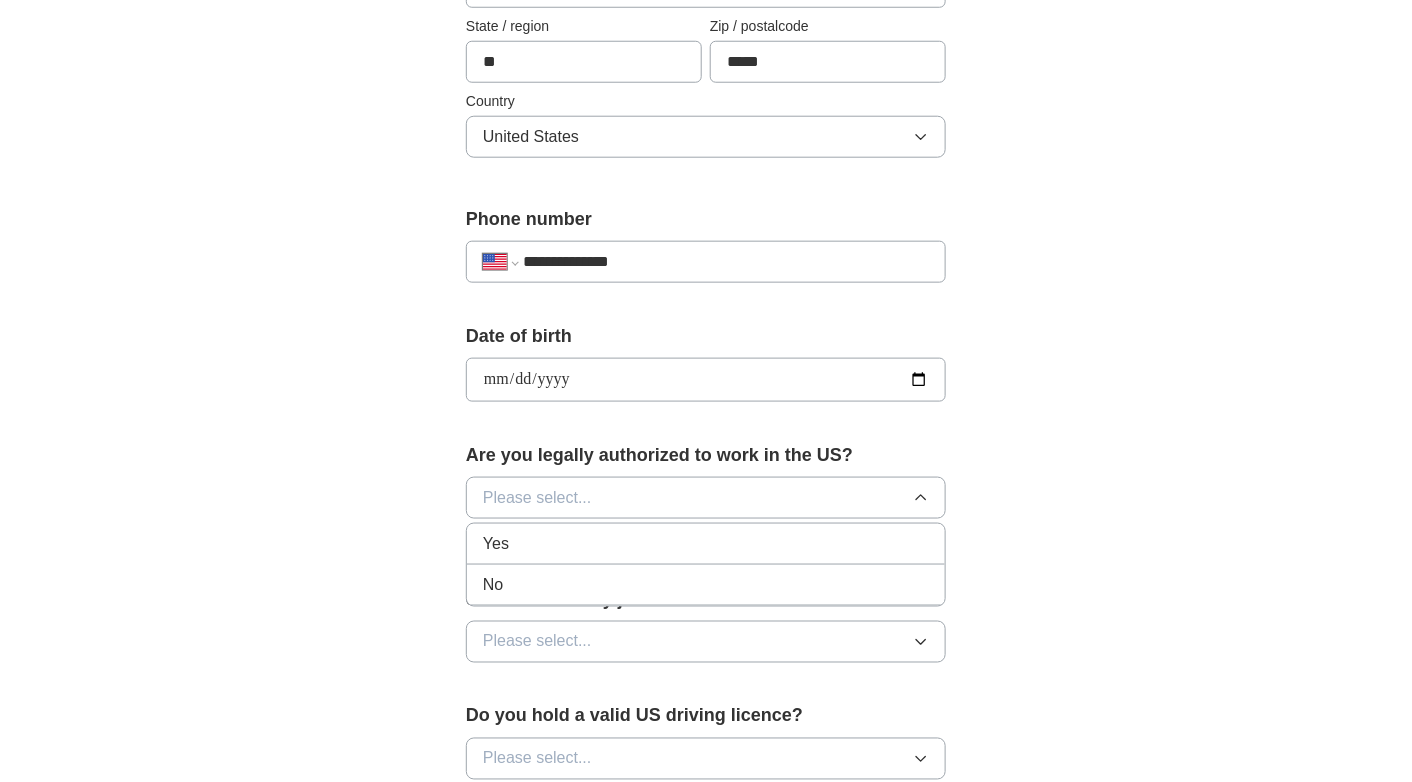 click on "Yes" at bounding box center (706, 544) 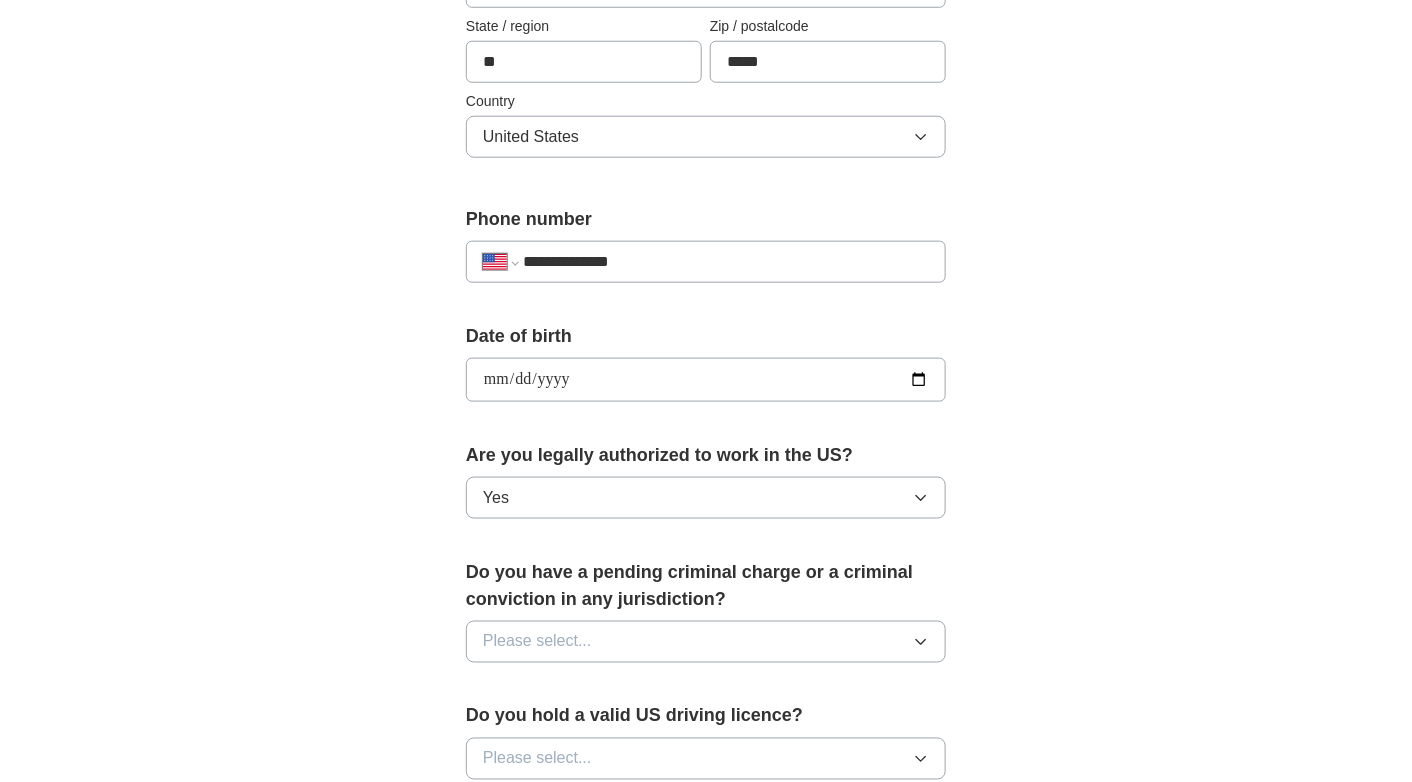 click on "Please select..." at bounding box center (706, 642) 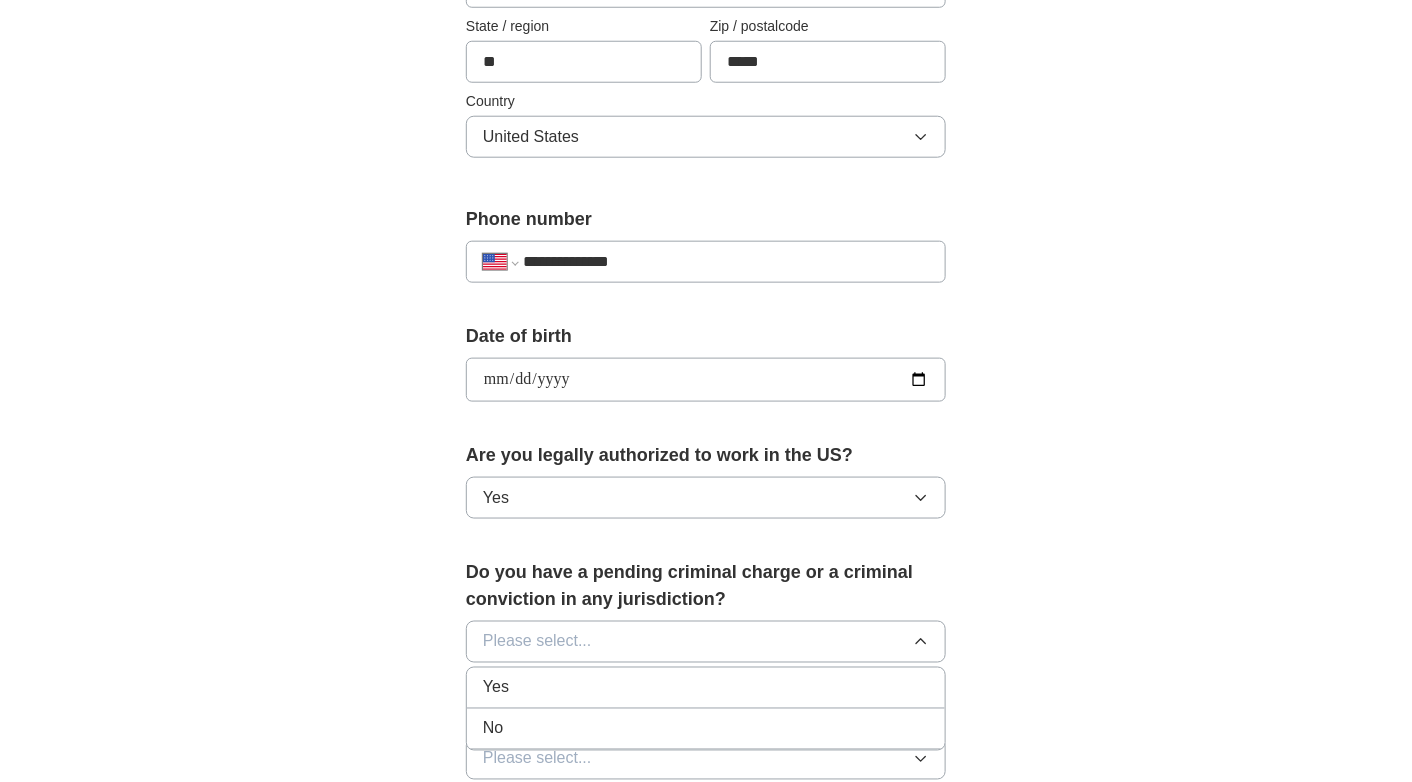 click on "No" at bounding box center (706, 729) 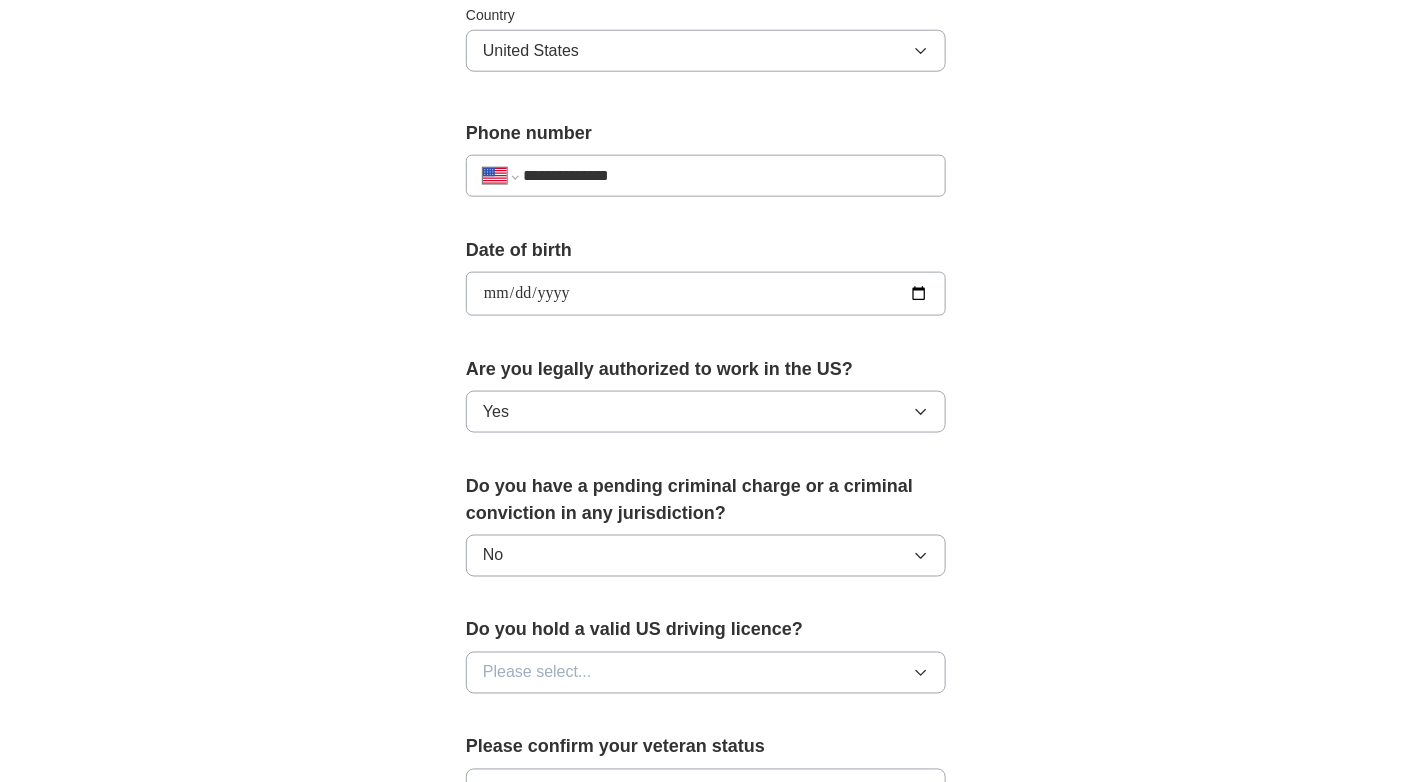scroll, scrollTop: 722, scrollLeft: 0, axis: vertical 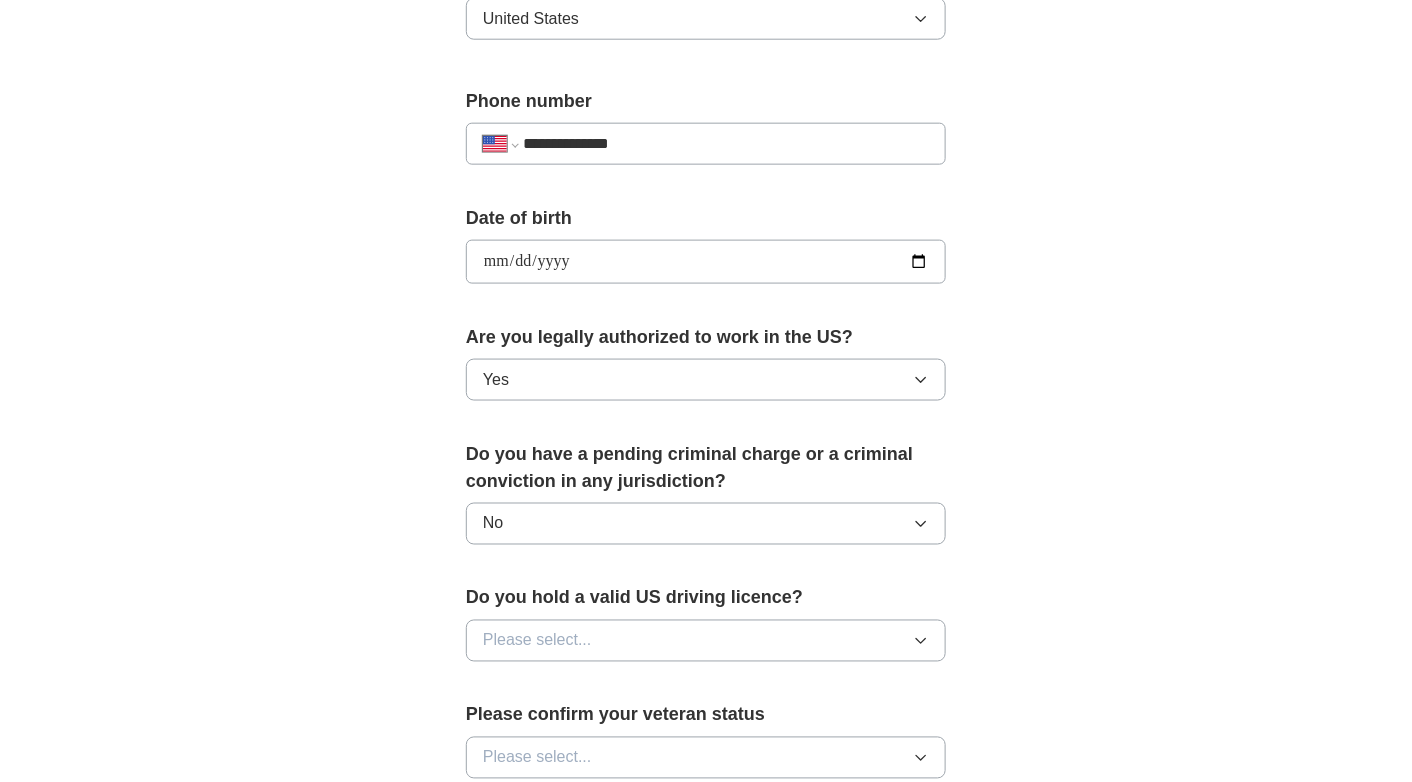 click on "Please select..." at bounding box center [537, 641] 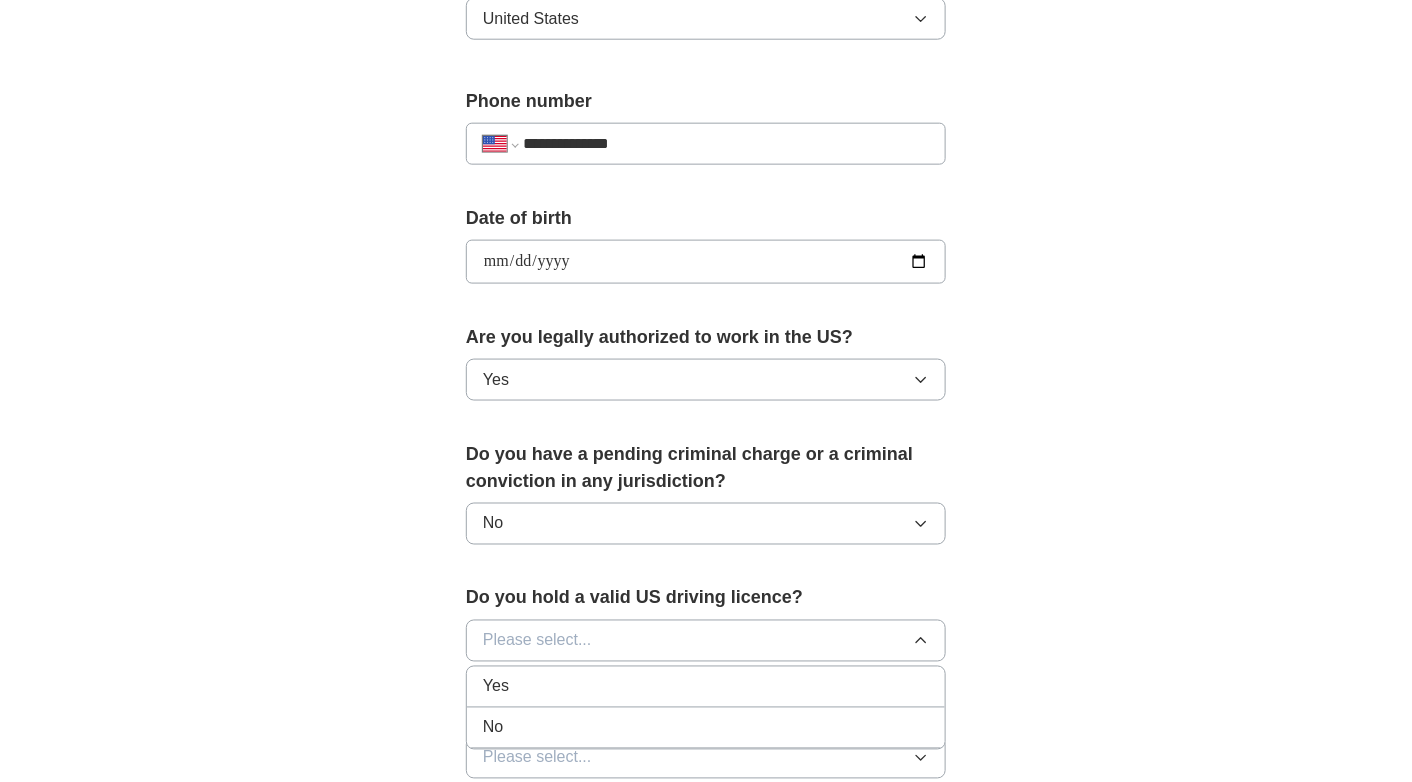 click on "Yes" at bounding box center (706, 687) 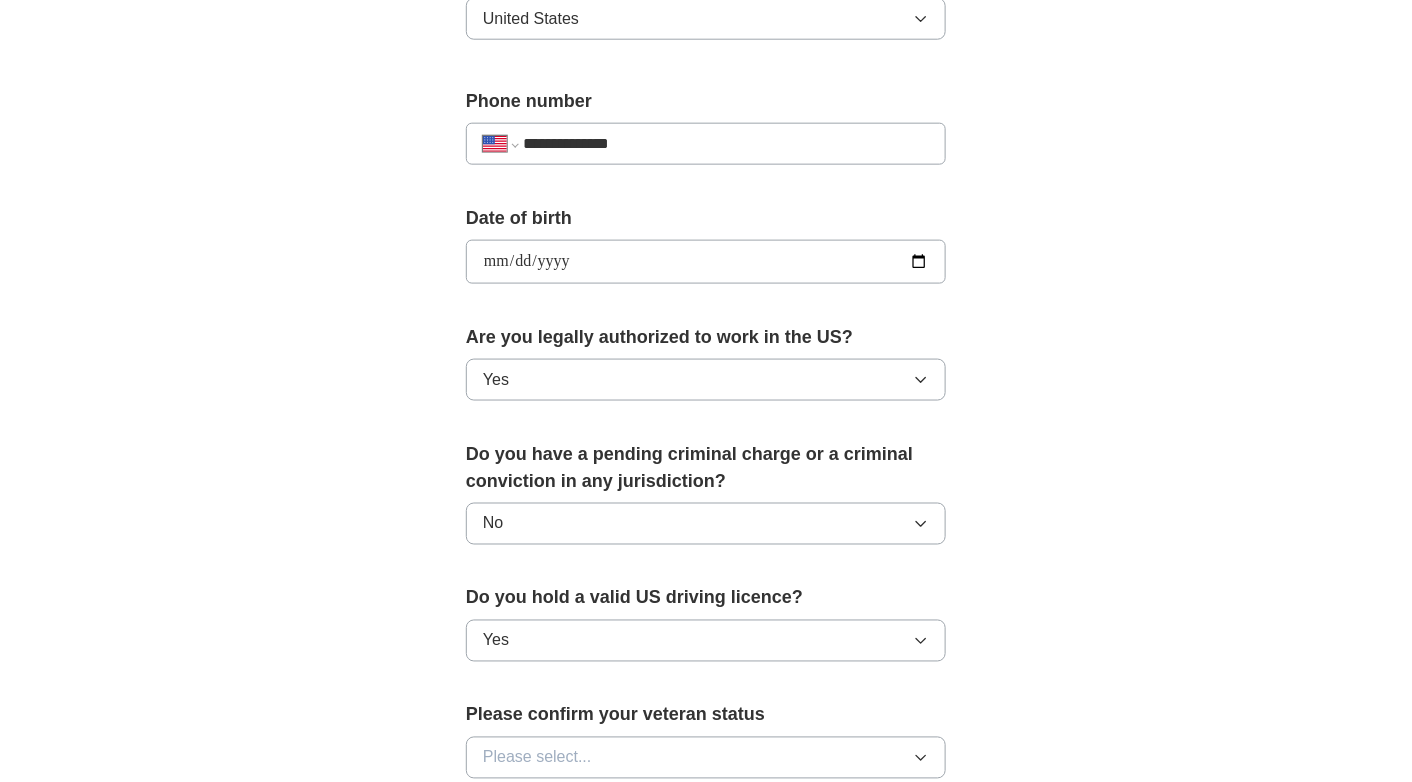 scroll, scrollTop: 814, scrollLeft: 0, axis: vertical 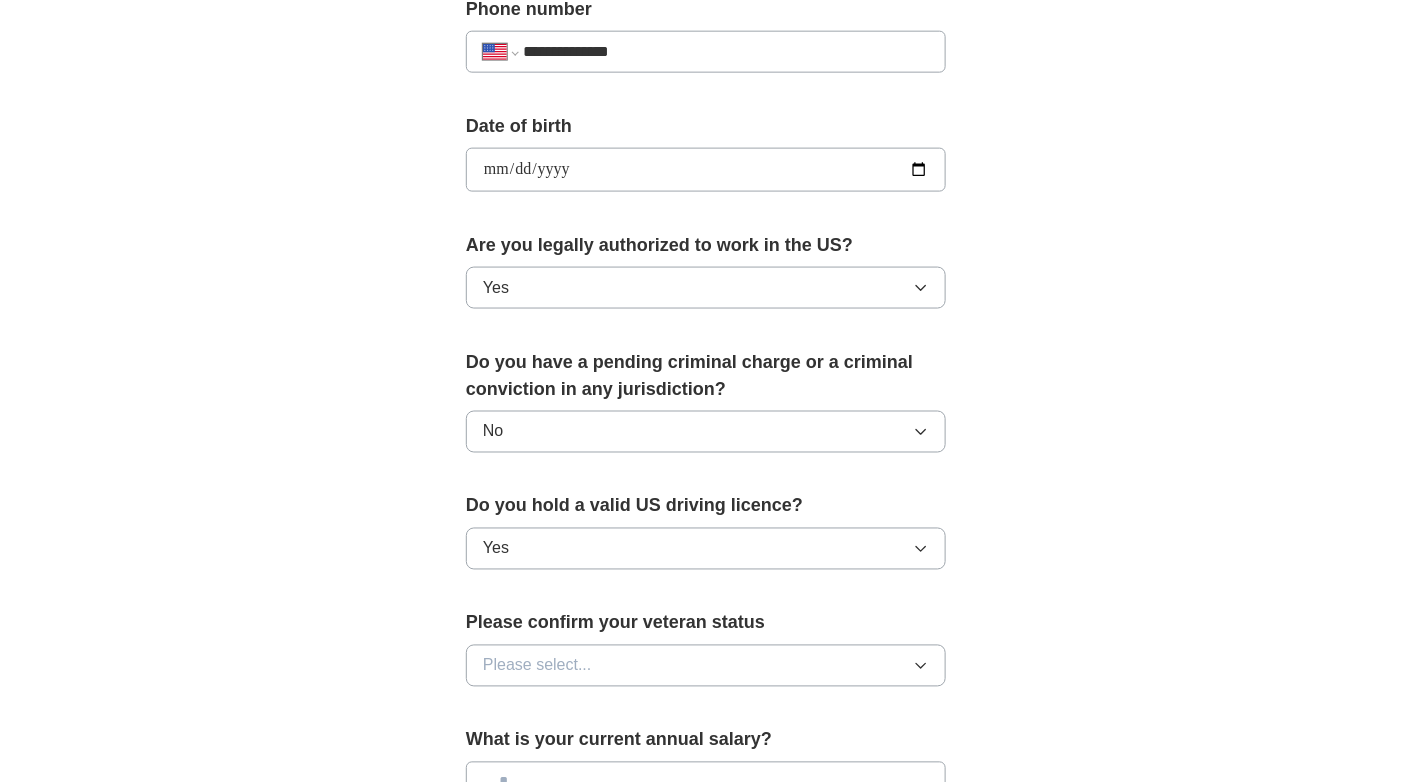 click on "Please select..." at bounding box center [537, 666] 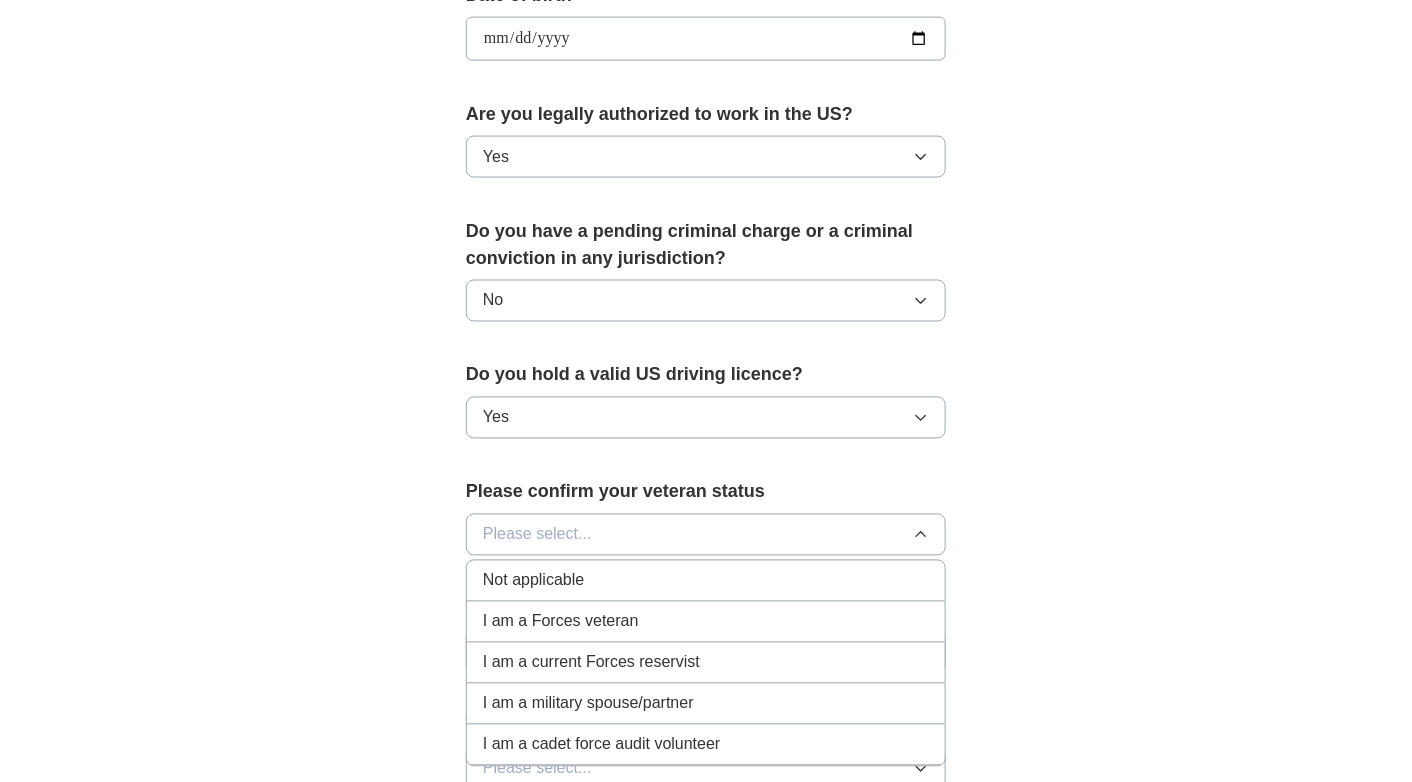 scroll, scrollTop: 948, scrollLeft: 0, axis: vertical 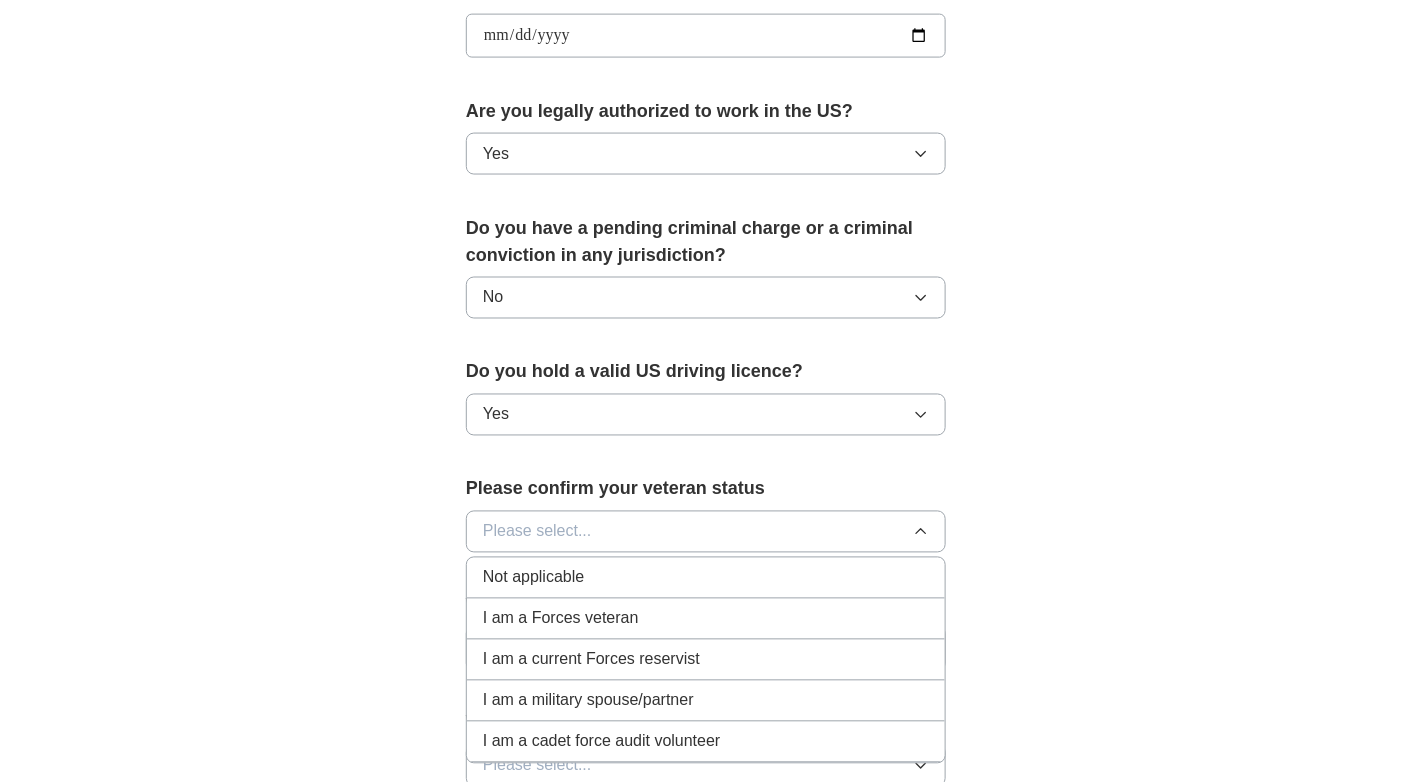 click on "Not applicable" at bounding box center [533, 578] 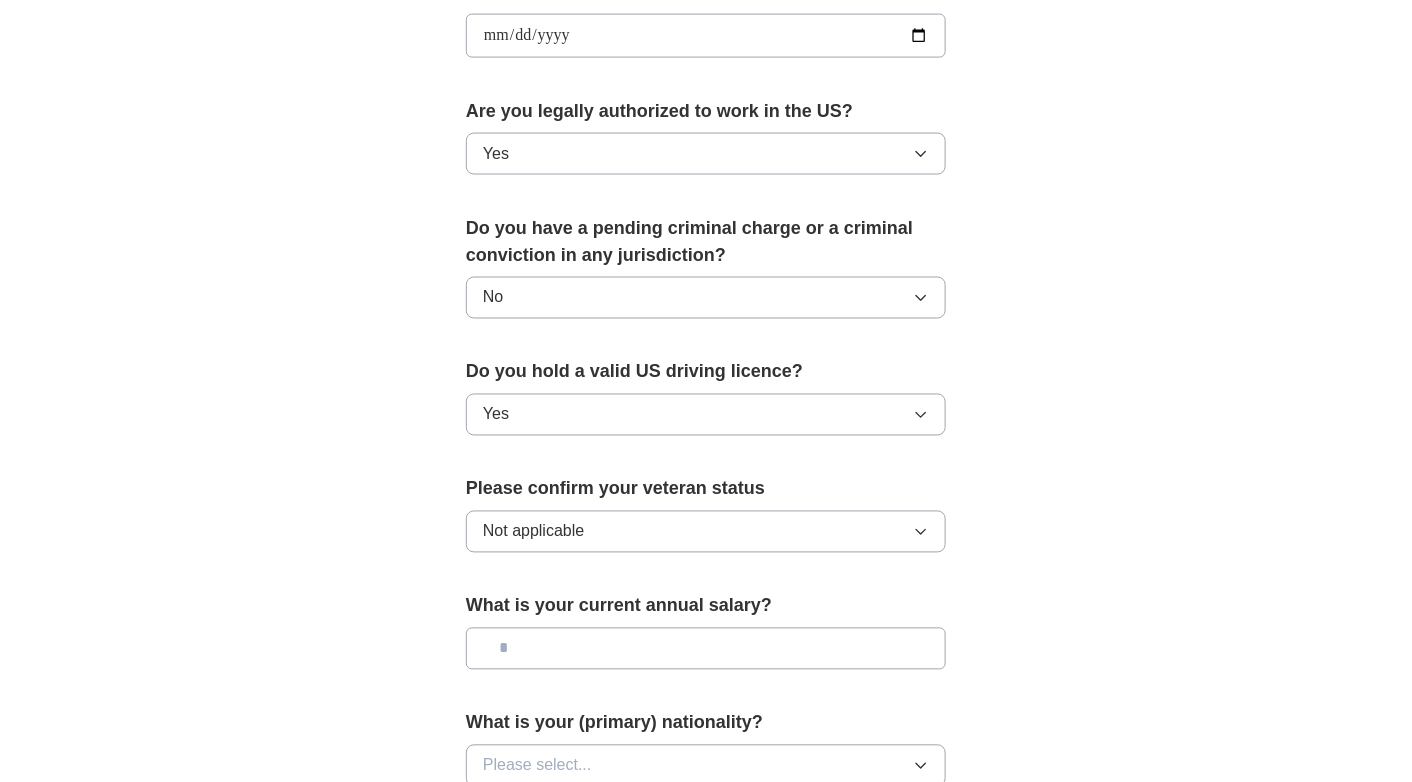 click at bounding box center (706, 649) 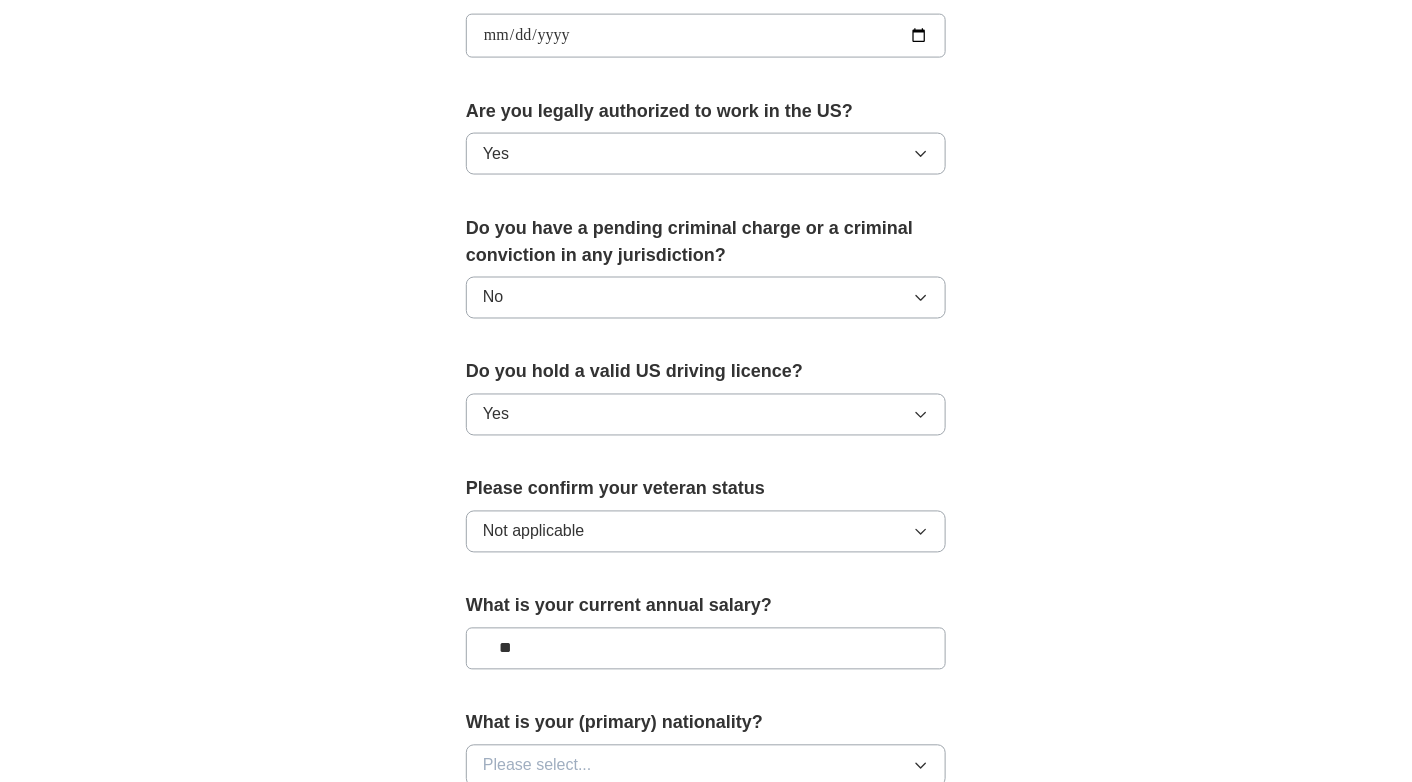 type on "**" 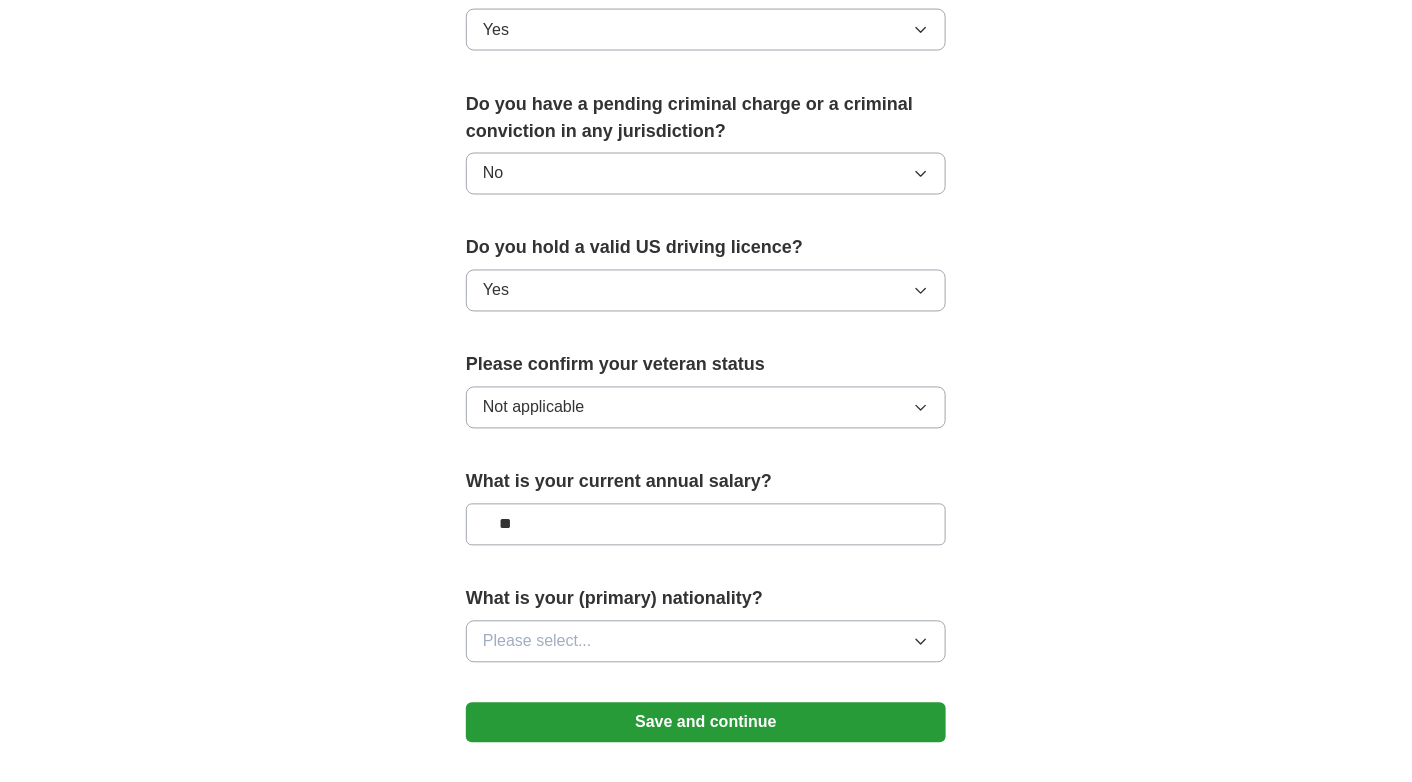 scroll, scrollTop: 1073, scrollLeft: 0, axis: vertical 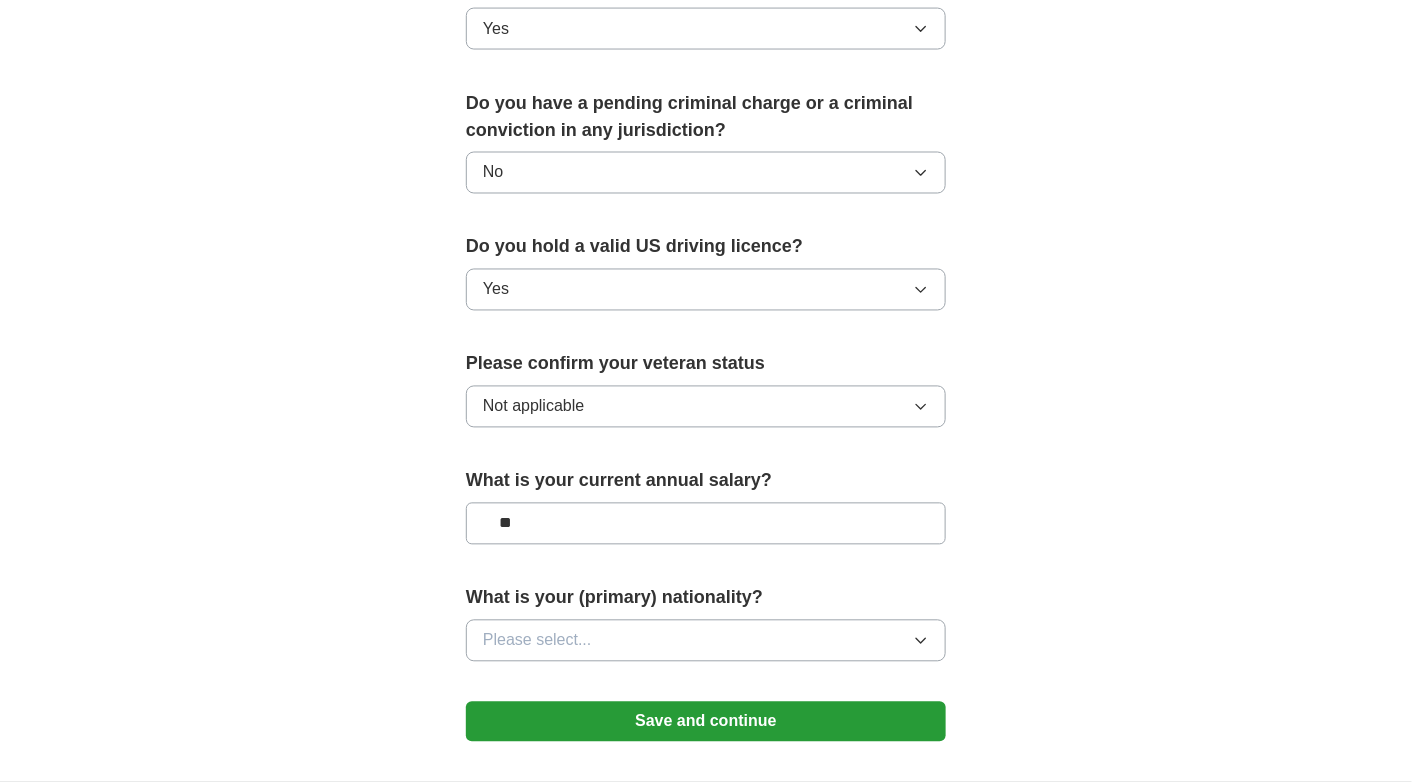 click on "Please select..." at bounding box center [537, 641] 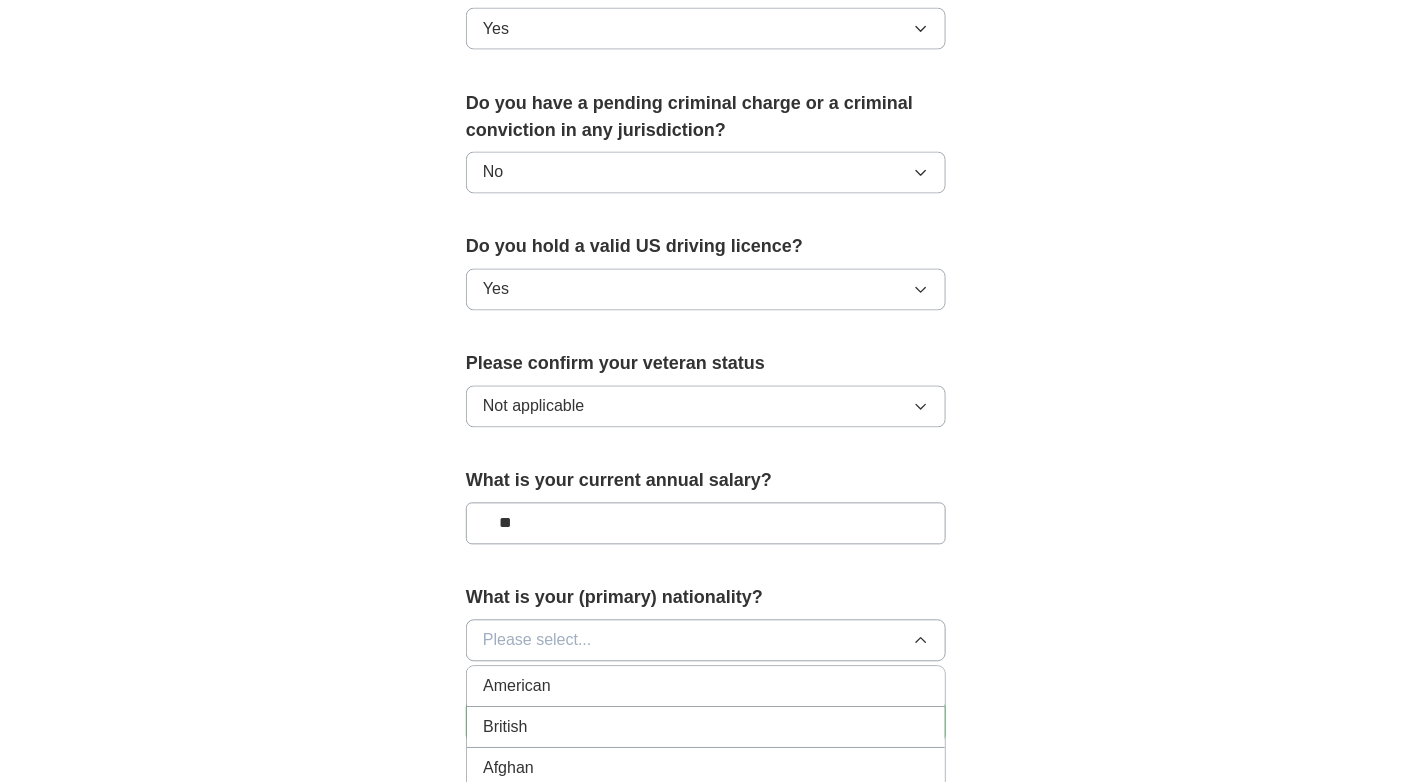 type 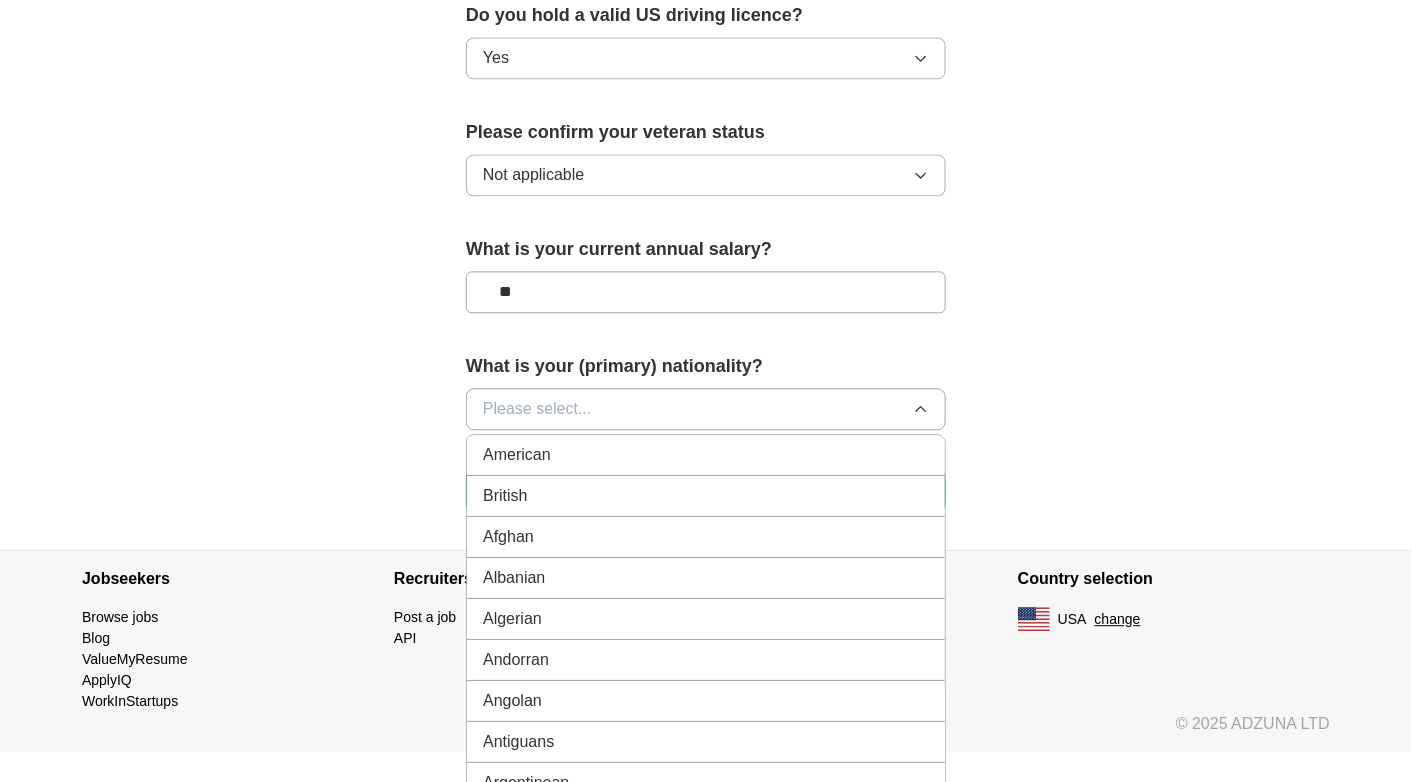 scroll, scrollTop: 1306, scrollLeft: 0, axis: vertical 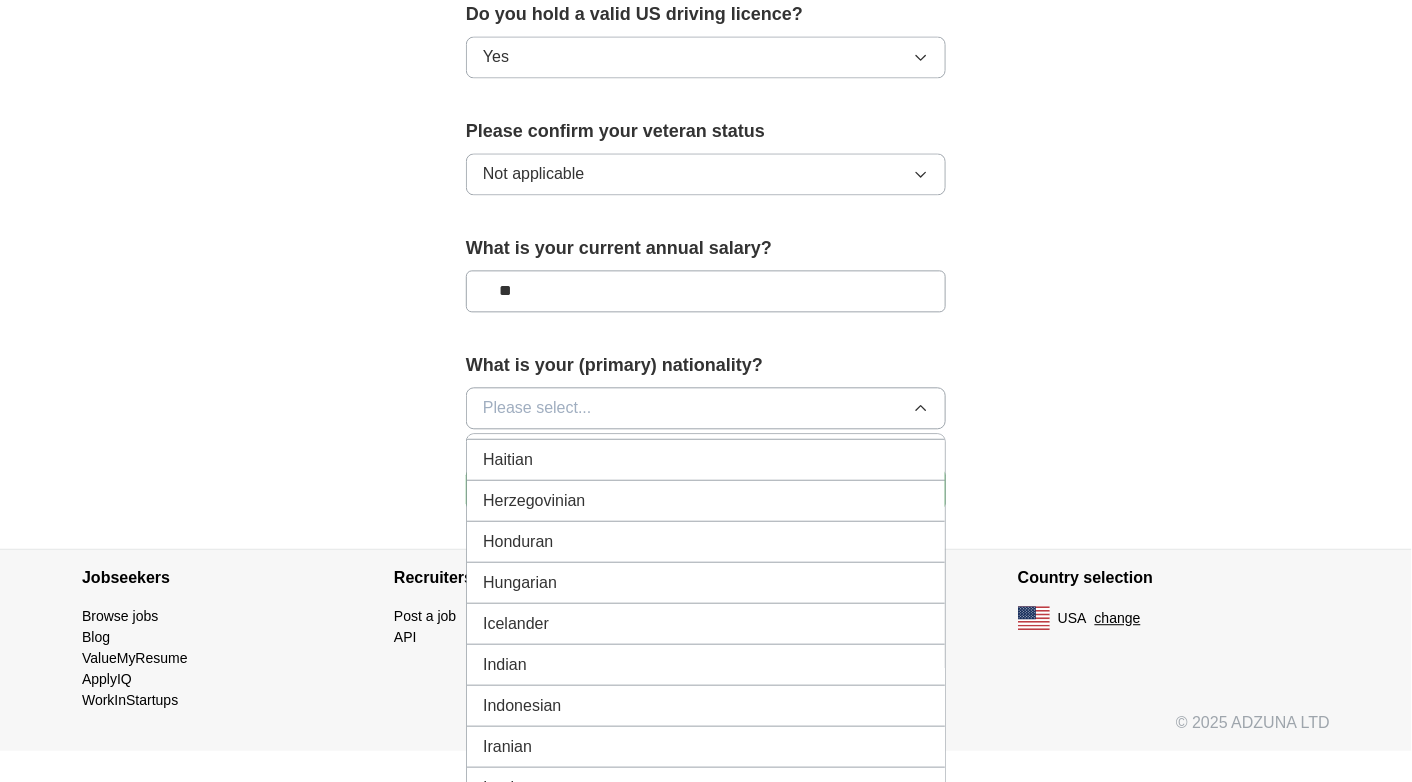 click on "Indian" at bounding box center (706, 664) 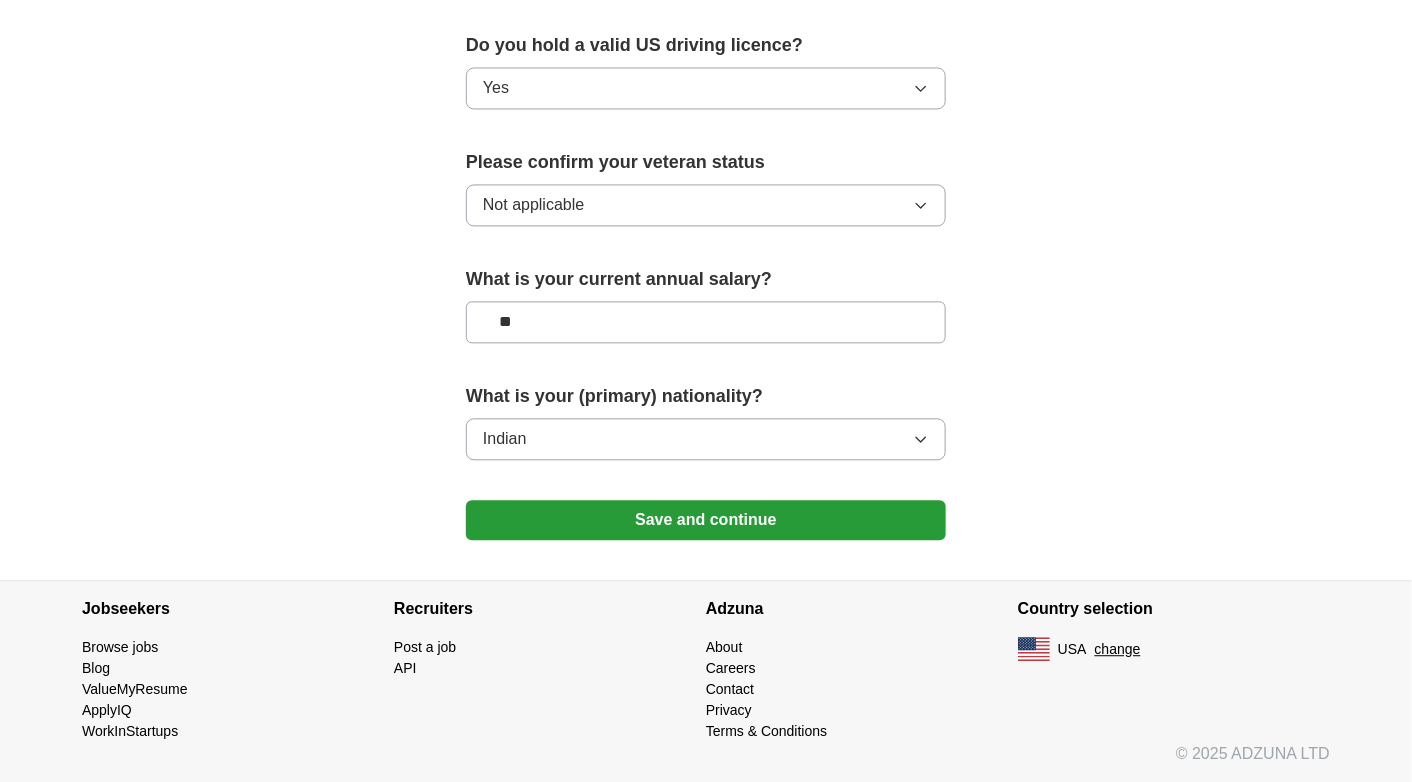 scroll, scrollTop: 1263, scrollLeft: 0, axis: vertical 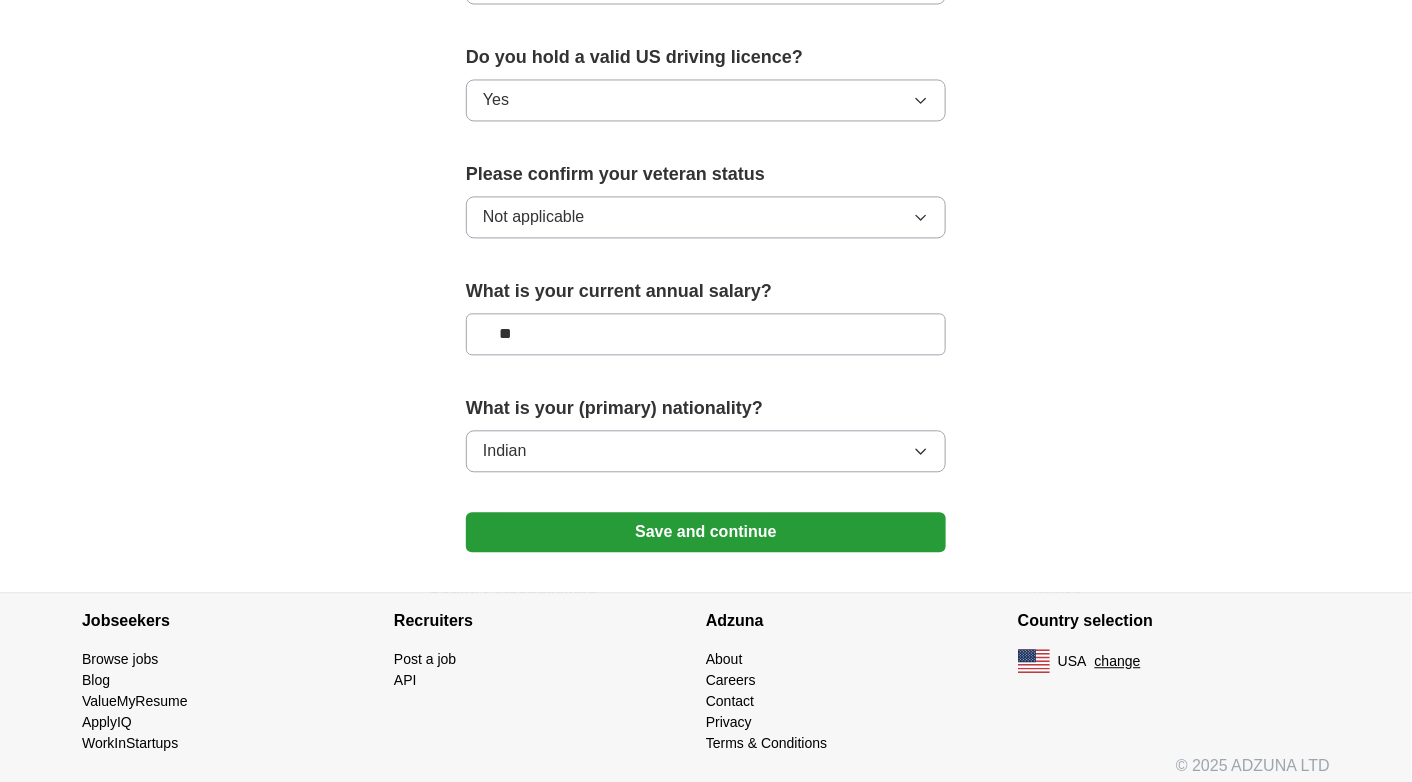 click on "Save and continue" at bounding box center (706, 532) 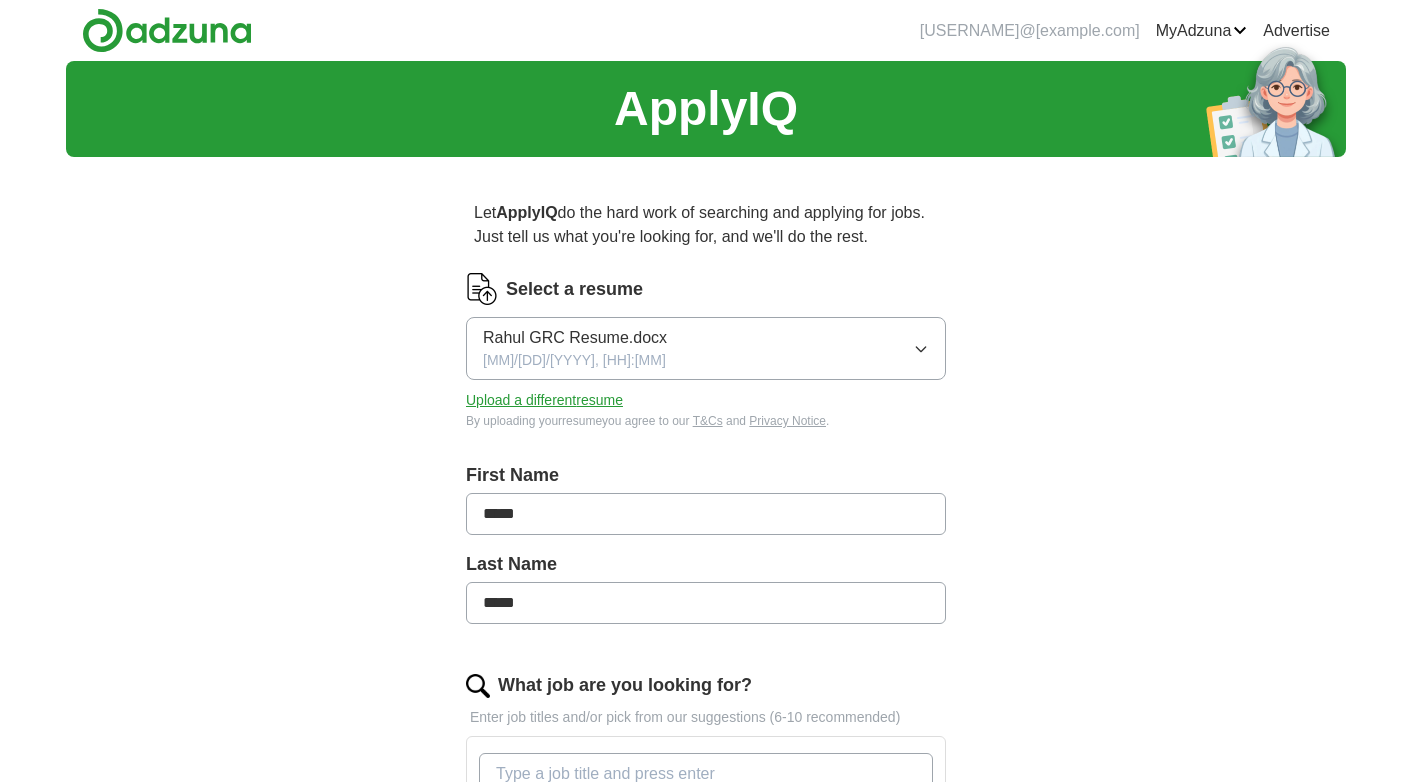 scroll, scrollTop: 0, scrollLeft: 0, axis: both 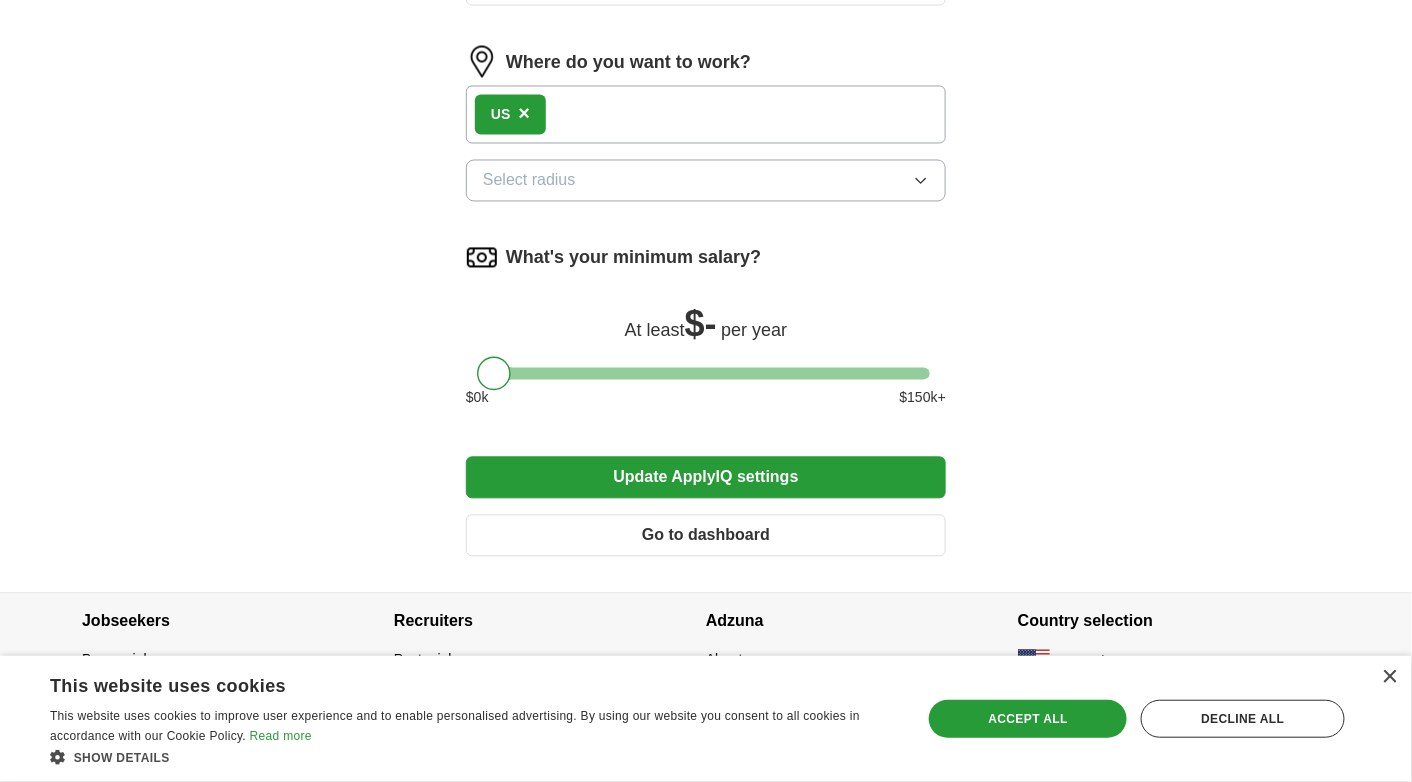 click on "Go to dashboard" at bounding box center (706, 536) 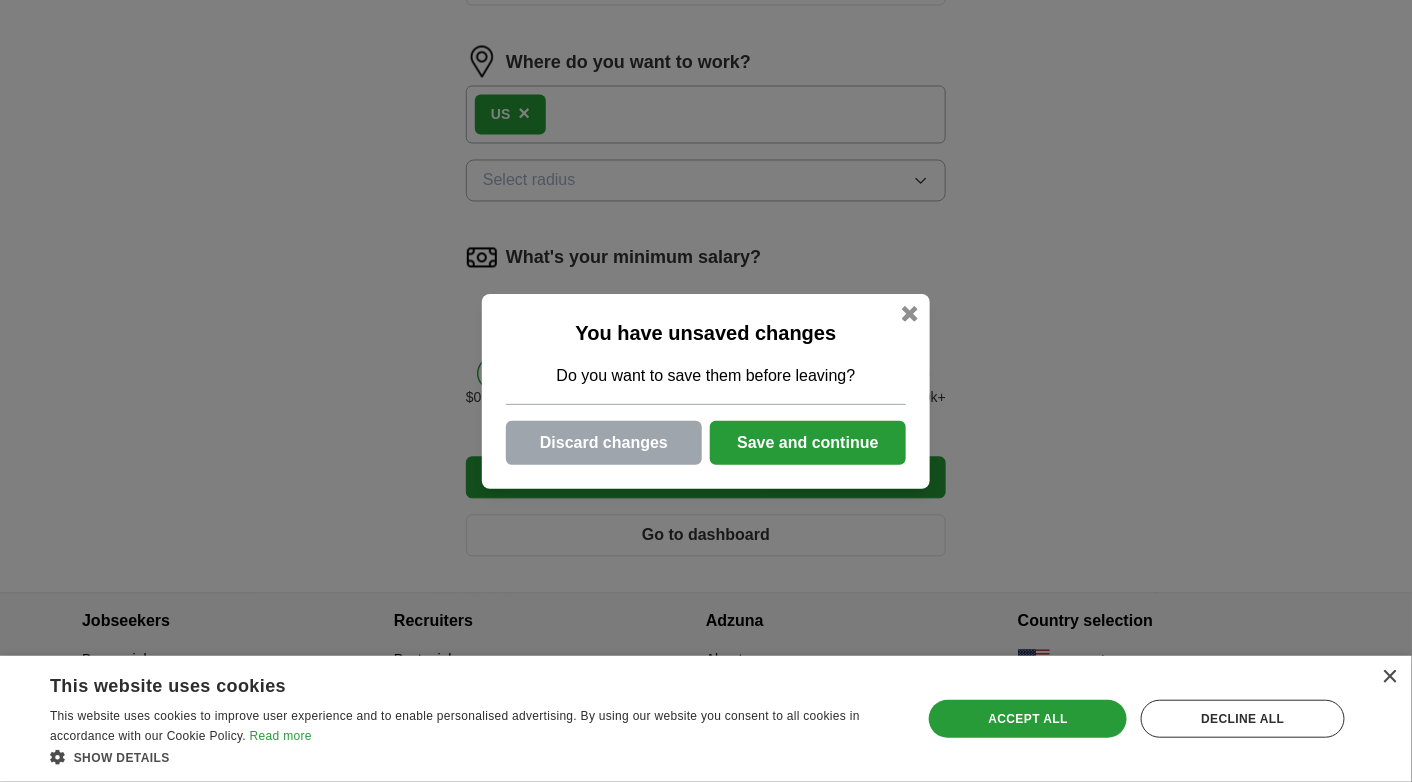 click on "Save and continue" at bounding box center [808, 443] 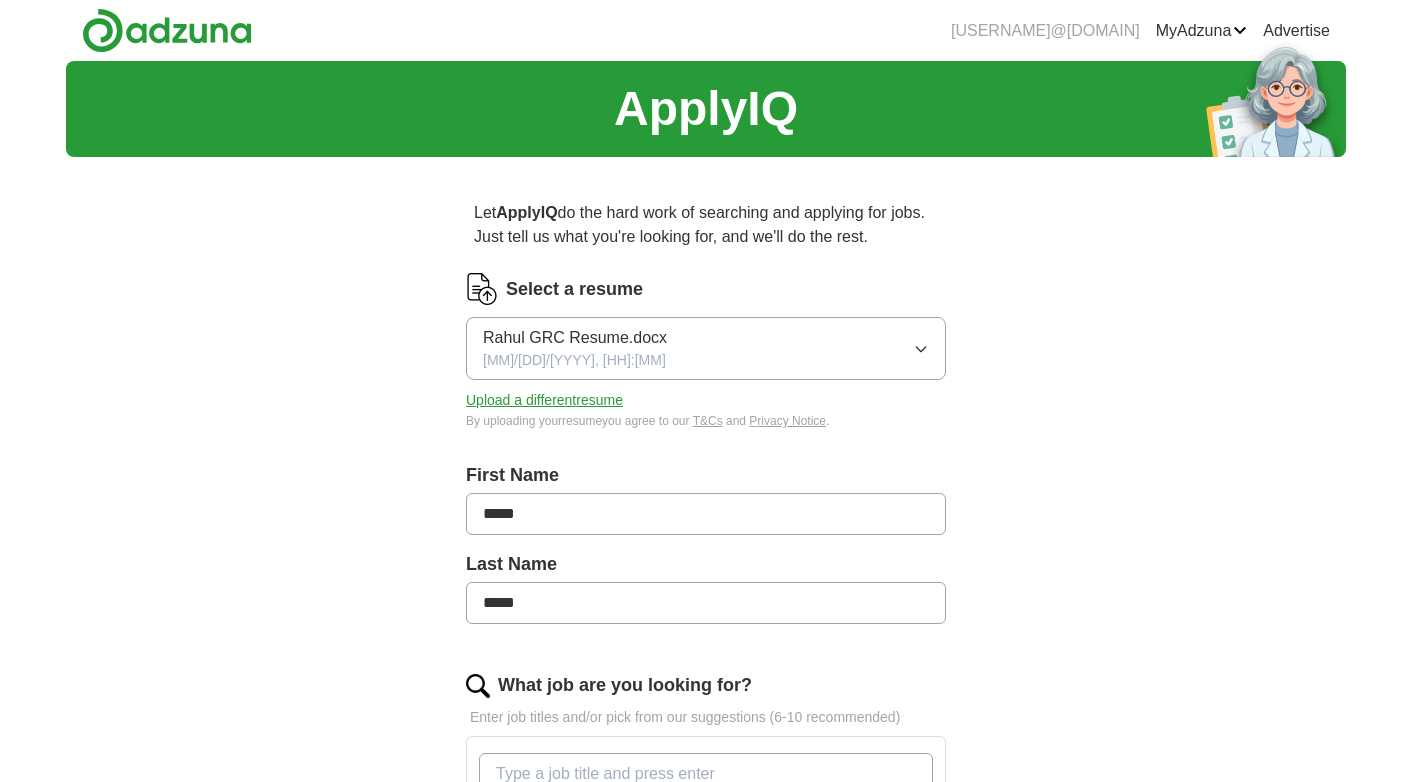 scroll, scrollTop: 0, scrollLeft: 0, axis: both 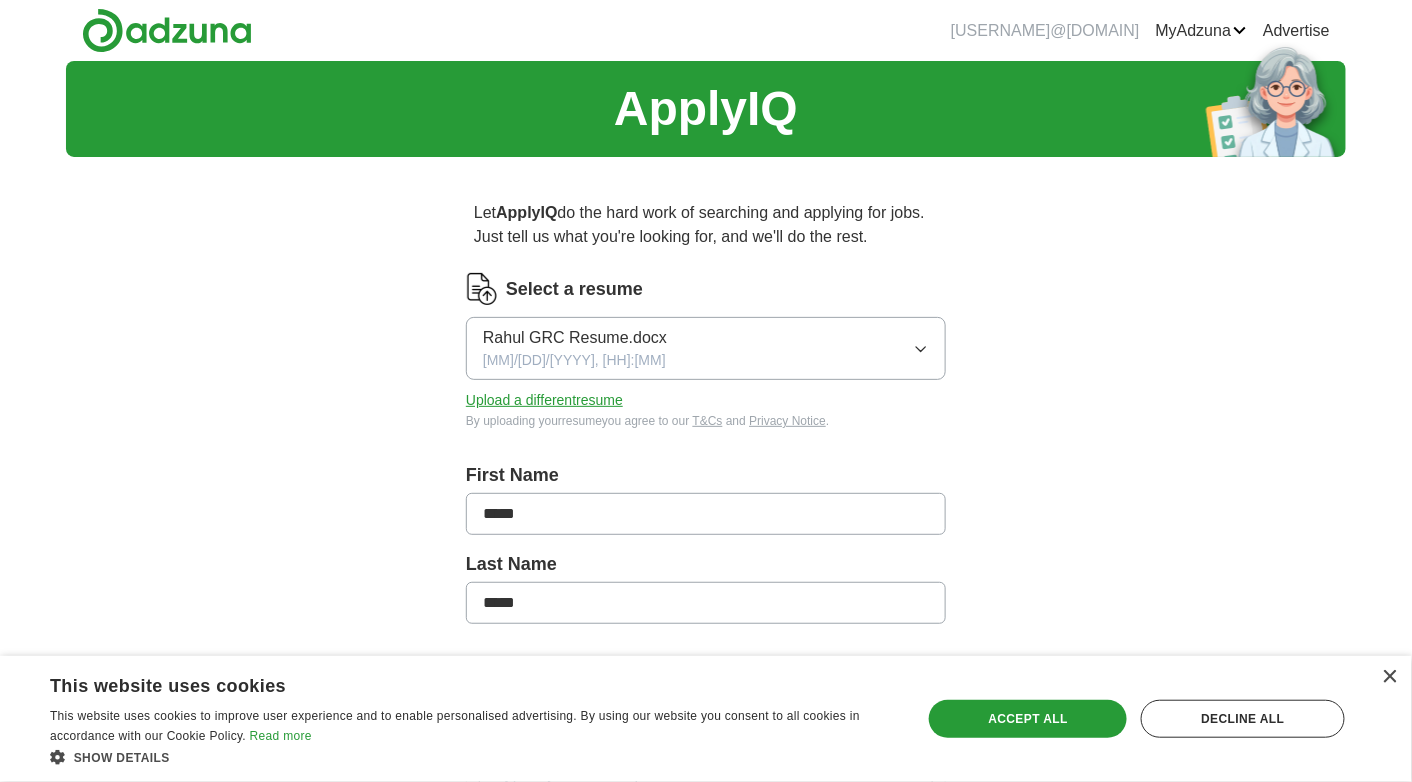 click on "Preferences" at bounding box center (0, 0) 